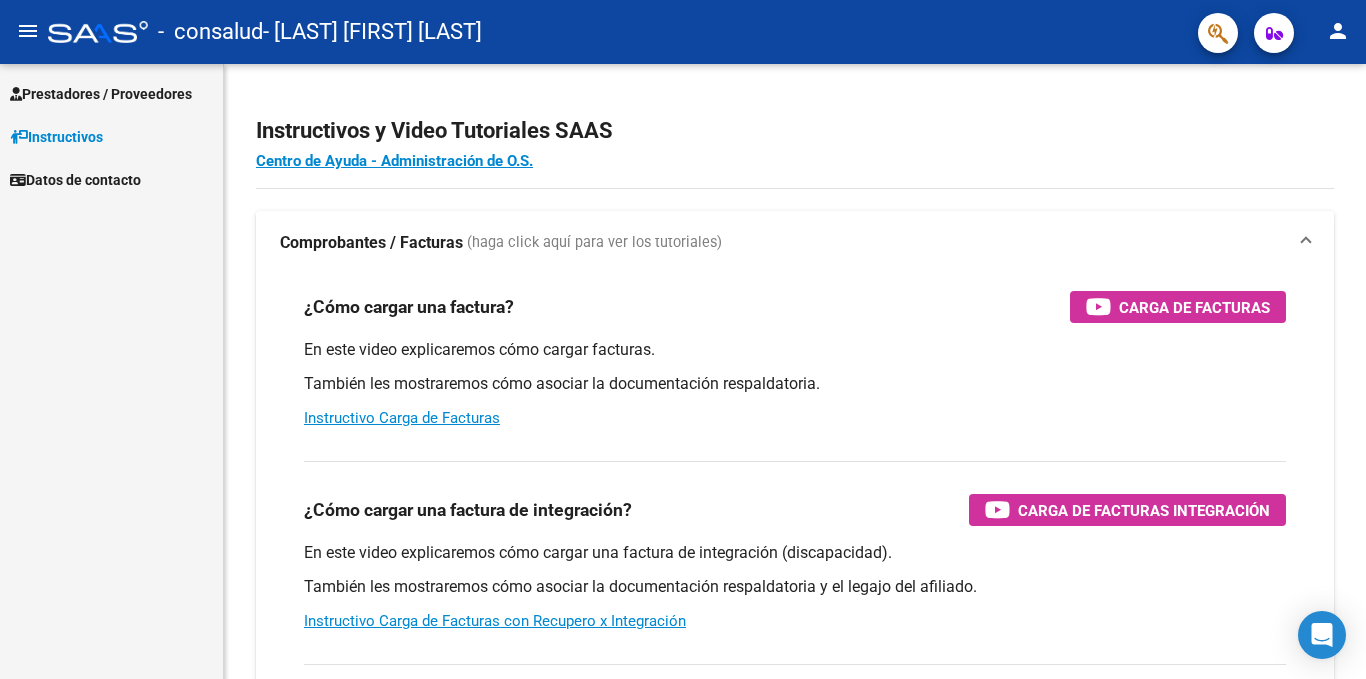 scroll, scrollTop: 0, scrollLeft: 0, axis: both 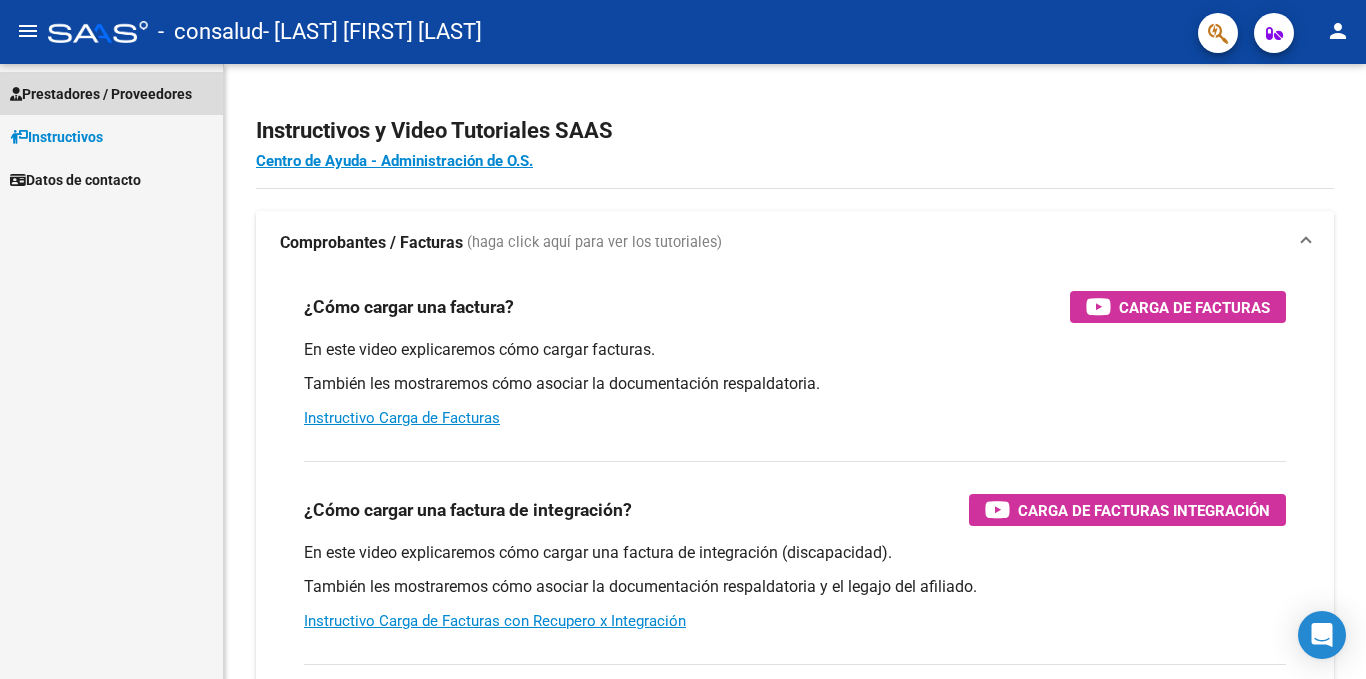 click on "Prestadores / Proveedores" at bounding box center (101, 94) 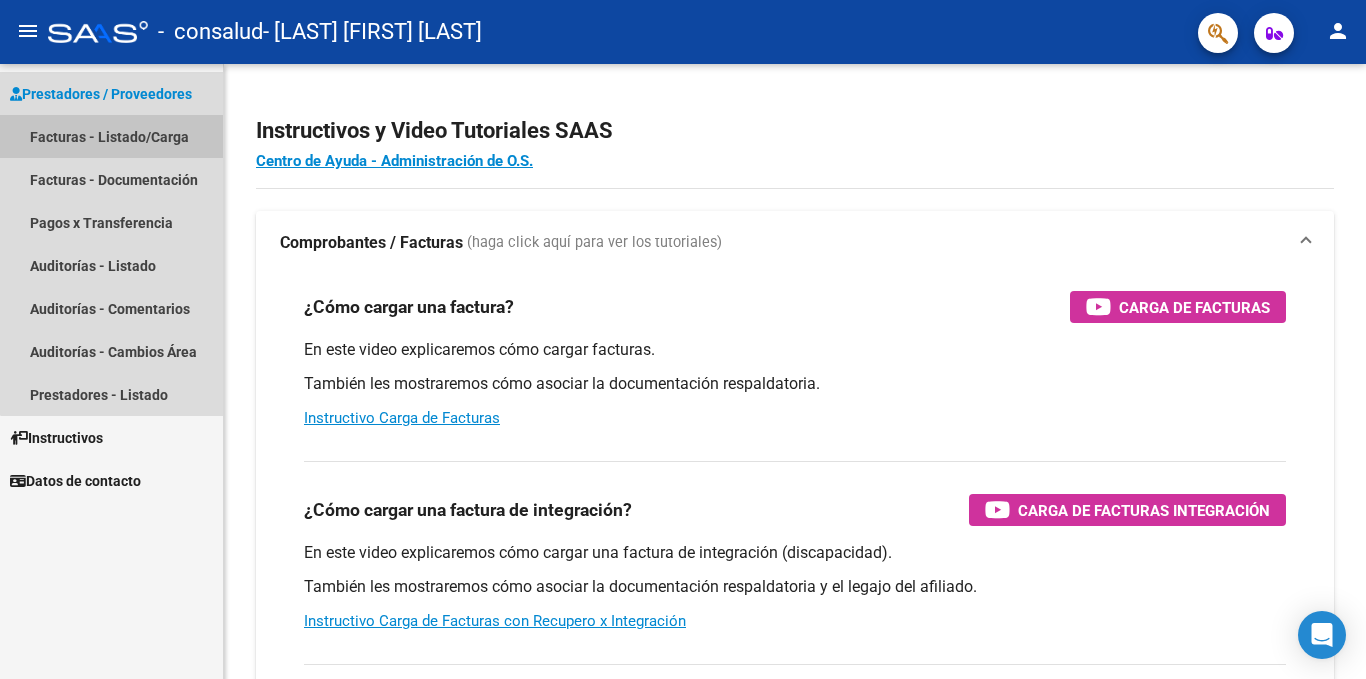 click on "Facturas - Listado/Carga" at bounding box center [111, 136] 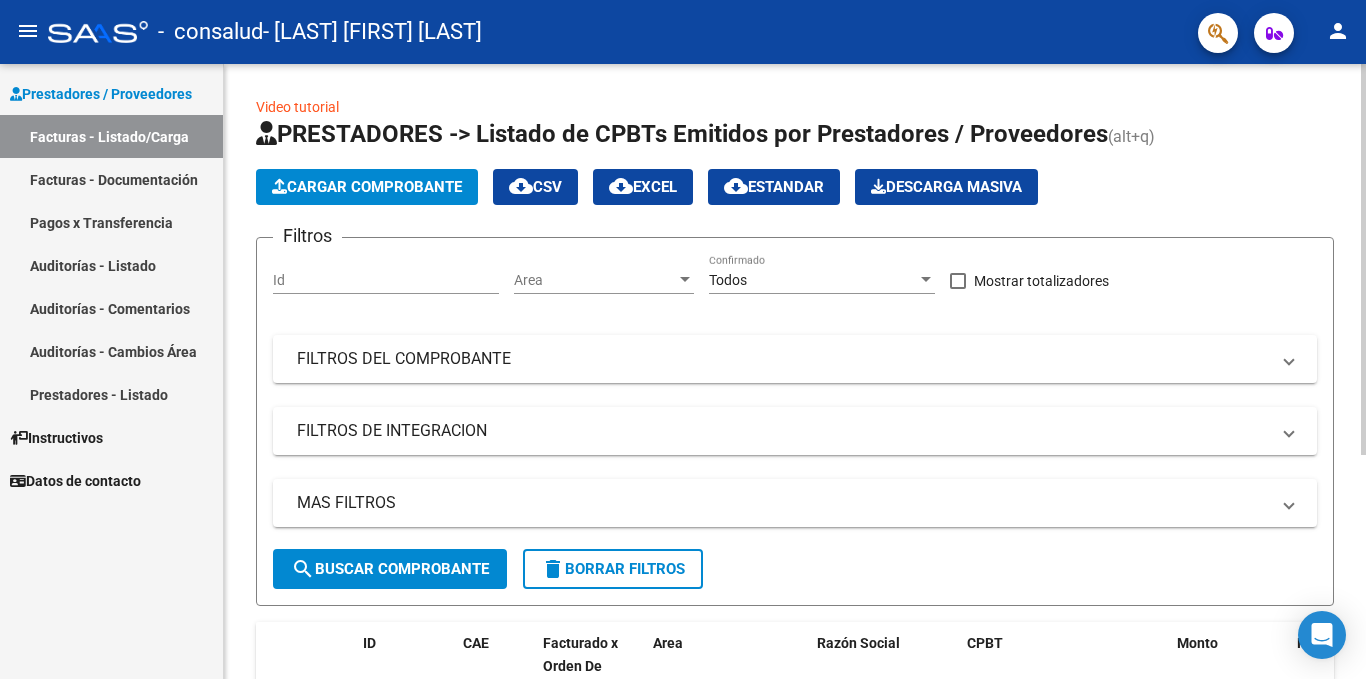 click on "PRESTADORES -> Listado de CPBTs Emitidos por Prestadores / Proveedores (alt+q)   Cargar Comprobante
cloud_download  CSV  cloud_download  EXCEL  cloud_download  Estandar   Descarga Masiva
Filtros Id Area Area Todos Confirmado   Mostrar totalizadores   FILTROS DEL COMPROBANTE  Comprobante Tipo Comprobante Tipo Start date – End date Fec. Comprobante Desde / Hasta Días Emisión Desde(cant. días) Días Emisión Hasta(cant. días) CUIT / Razón Social Pto. Venta Nro. Comprobante Código SSS CAE Válido CAE Válido Todos Cargado Módulo Hosp. Todos Tiene facturacion Apócrifa Hospital Refes  FILTROS DE INTEGRACION  Período De Prestación Campos del Archivo de Rendición Devuelto x SSS (dr_envio) Todos Rendido x SSS (dr_envio) Tipo de Registro Tipo de Registro Período Presentación Período Presentación Campos del Legajo Asociado (preaprobación) Afiliado Legajo (cuil/nombre) Todos Solo facturas preaprobadas  MAS FILTROS  Todos Con Doc. Respaldatoria Todos Con Trazabilidad Todos Asociado a Expediente Sur" 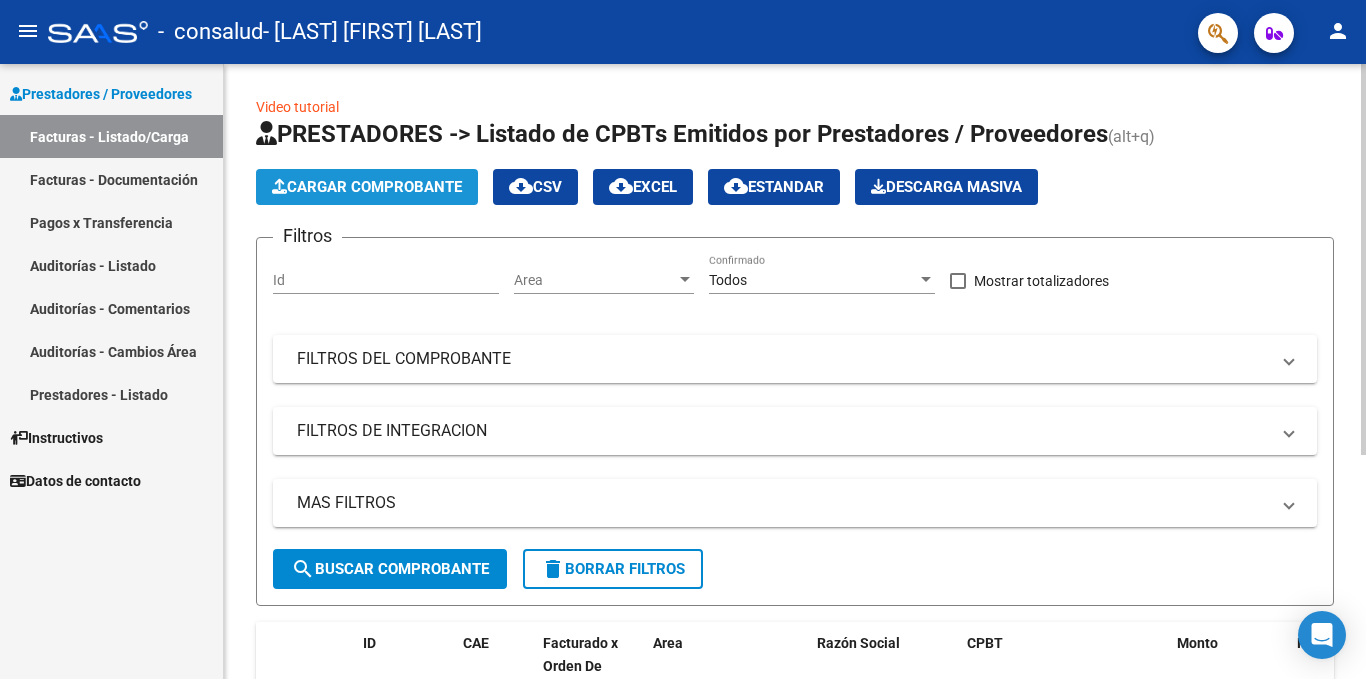 click on "Cargar Comprobante" 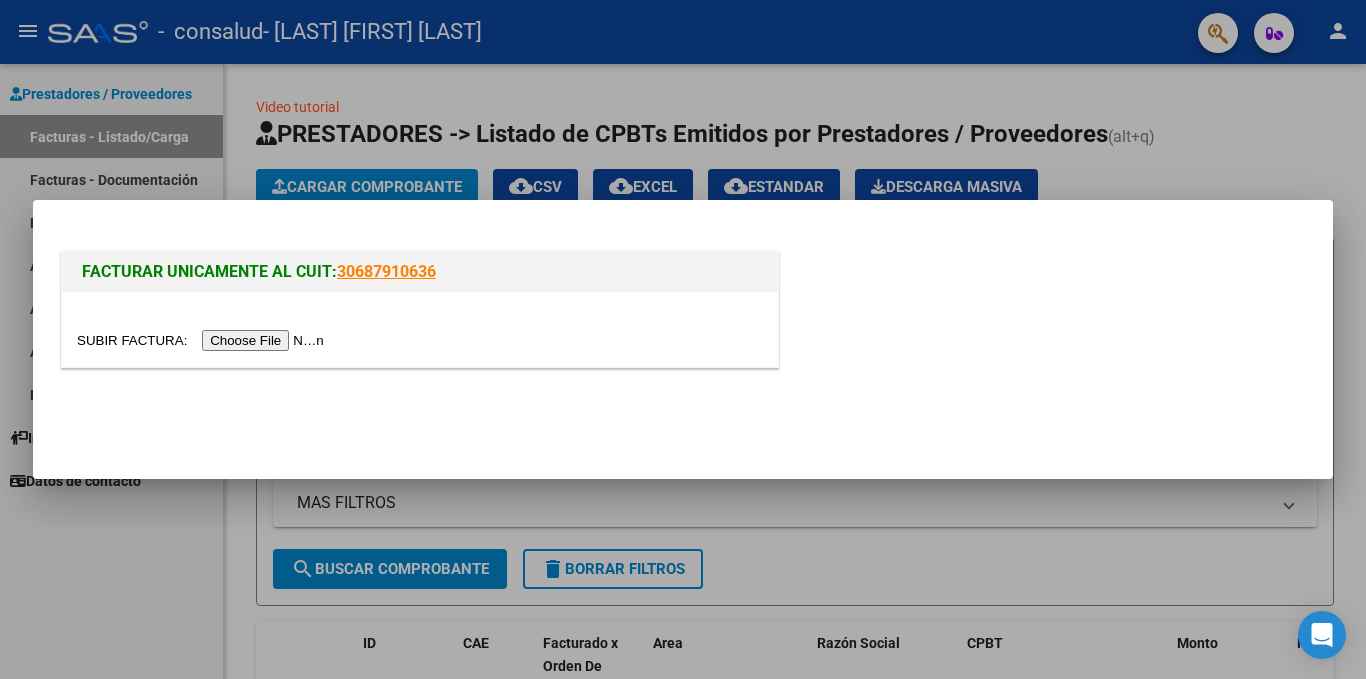 click at bounding box center [203, 340] 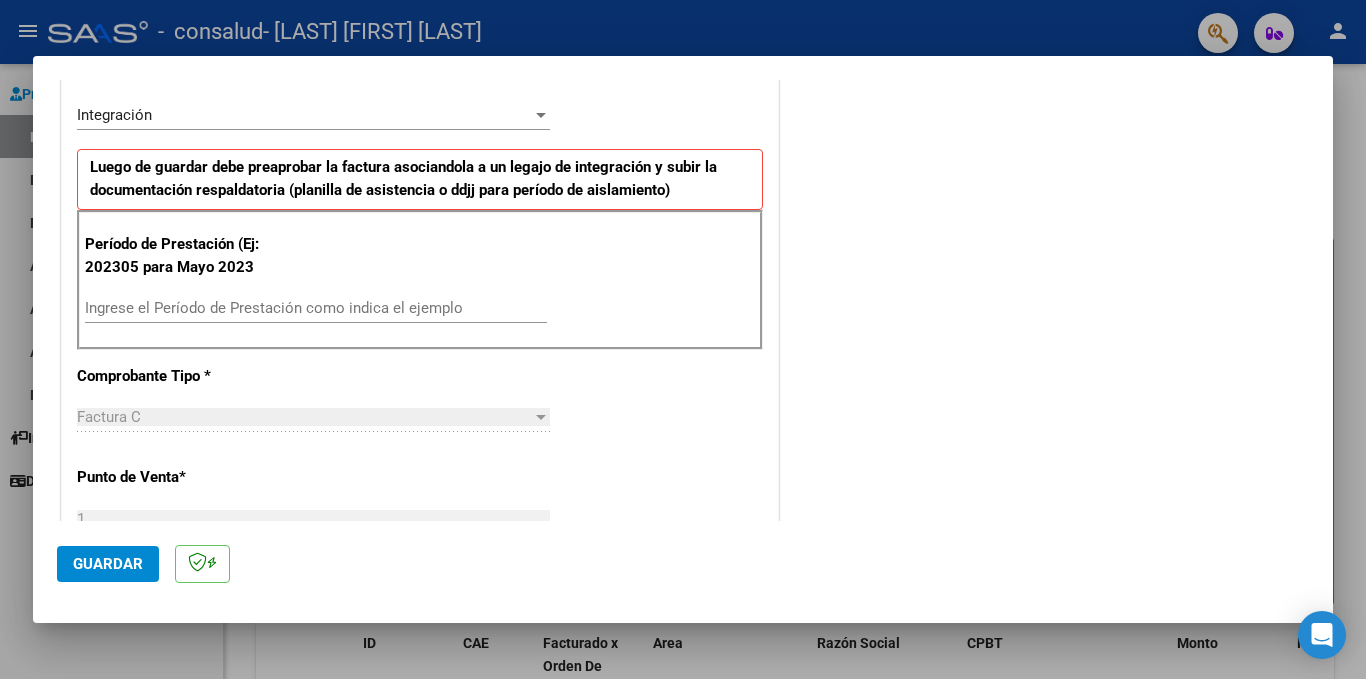 scroll, scrollTop: 472, scrollLeft: 0, axis: vertical 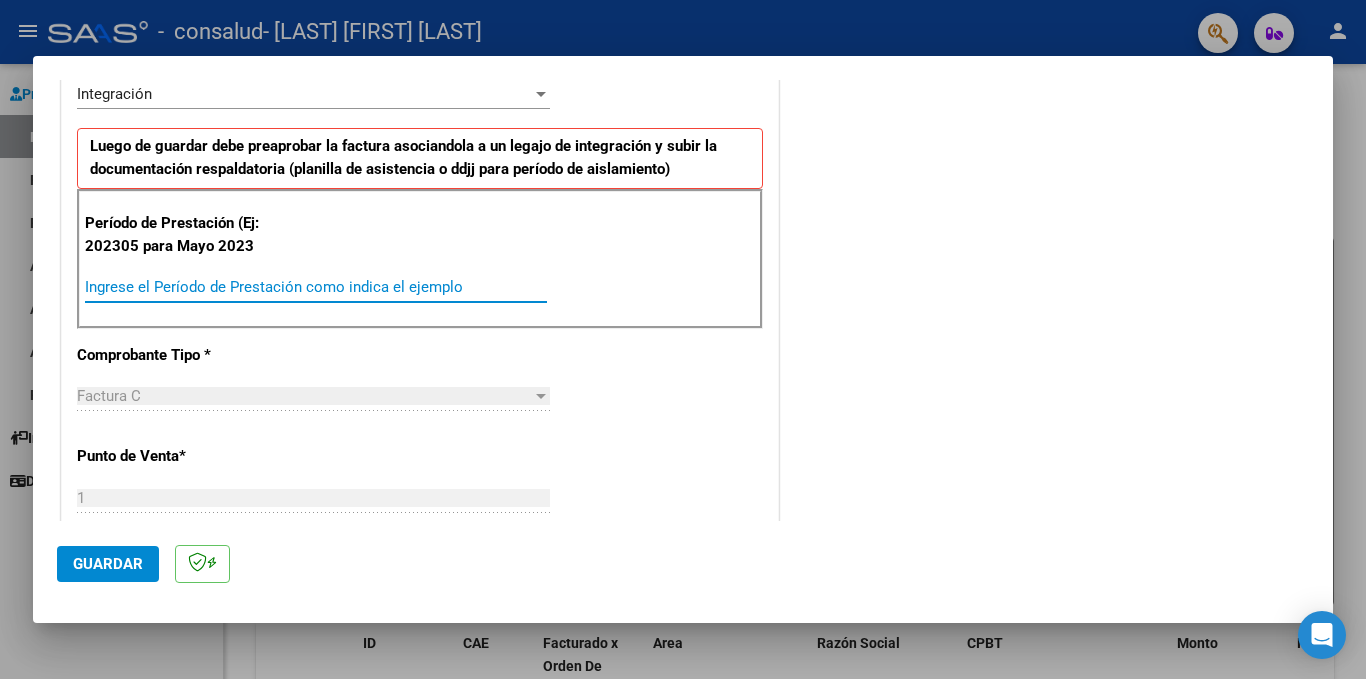 click on "Ingrese el Período de Prestación como indica el ejemplo" at bounding box center [316, 287] 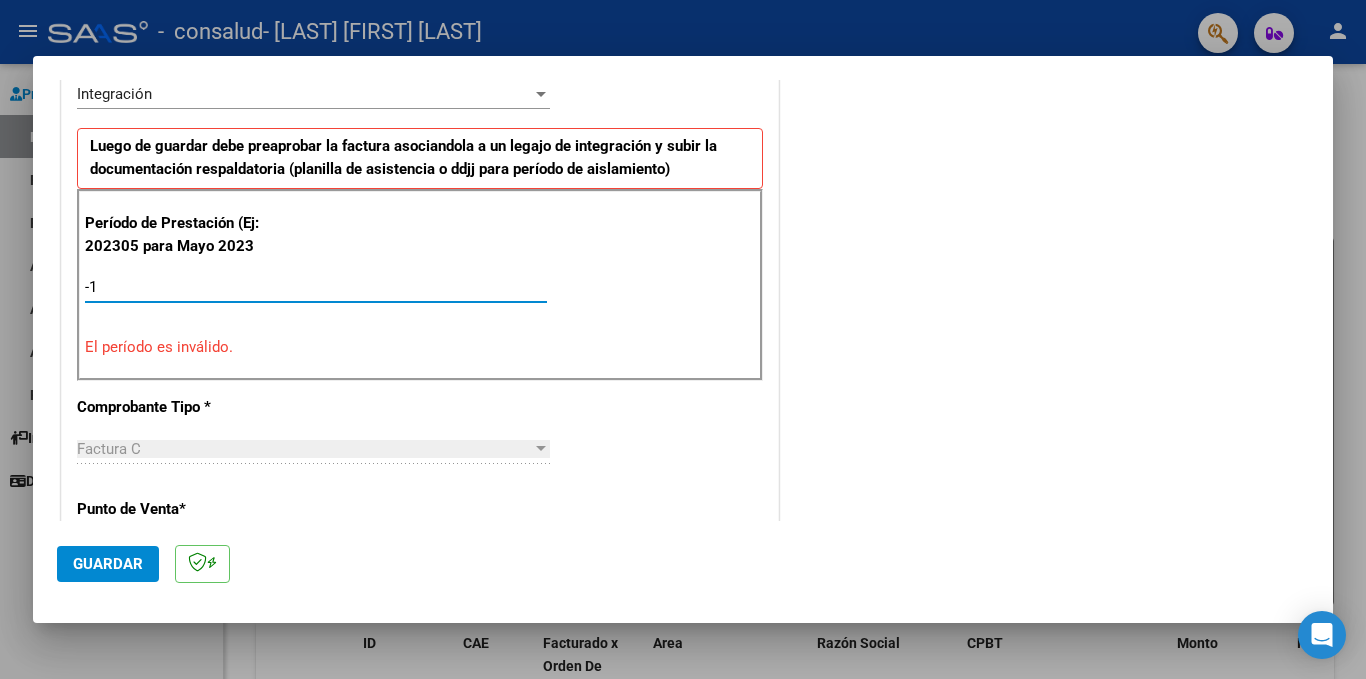 type on "-2" 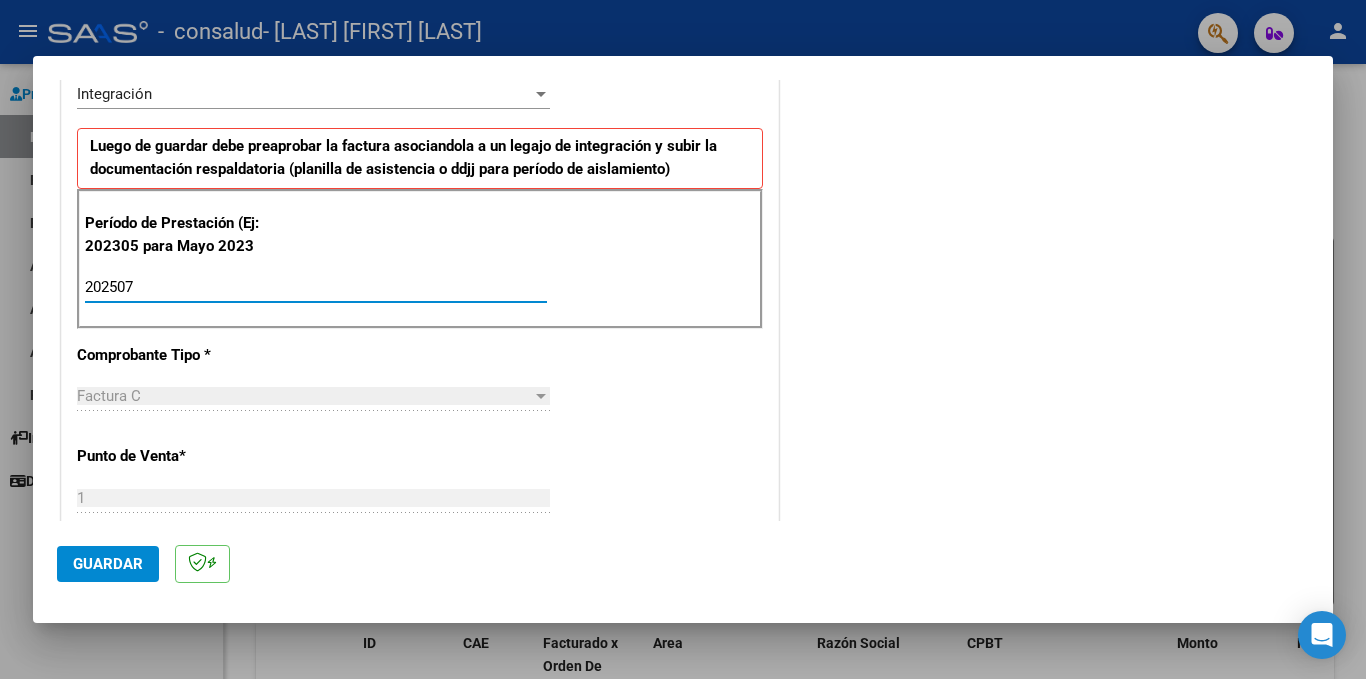 type on "202507" 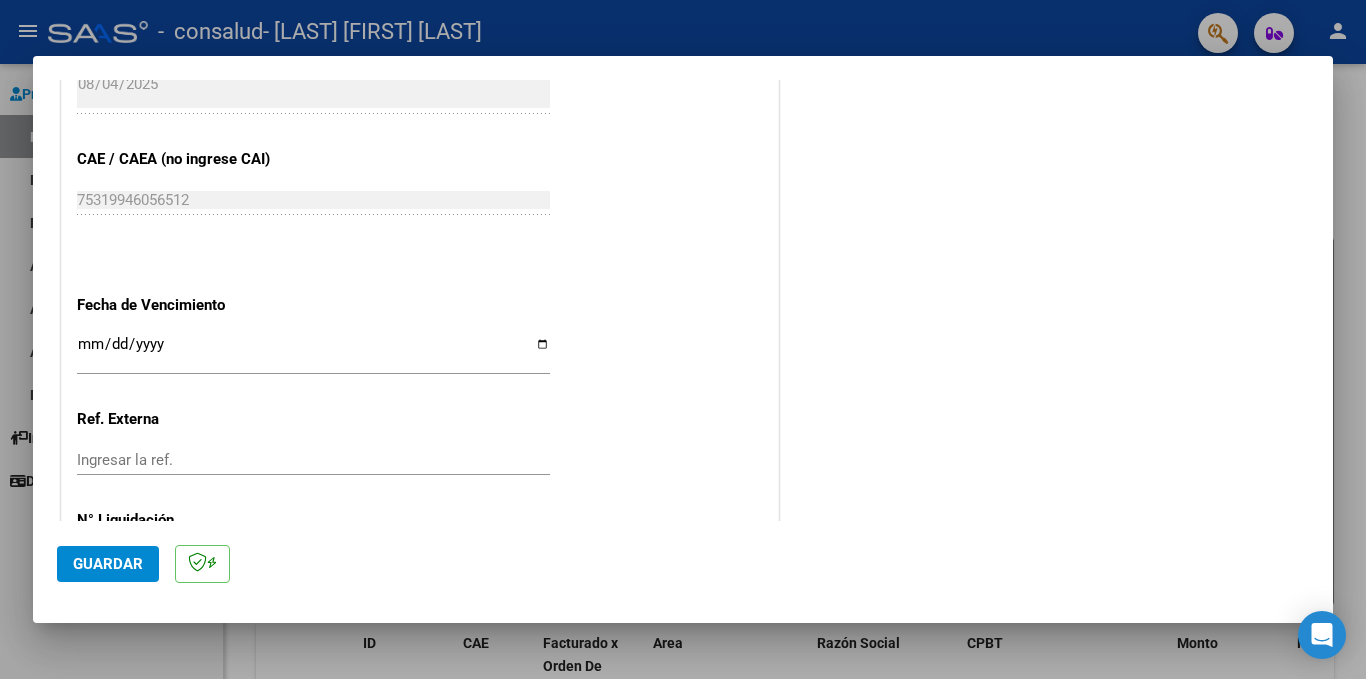 scroll, scrollTop: 1281, scrollLeft: 0, axis: vertical 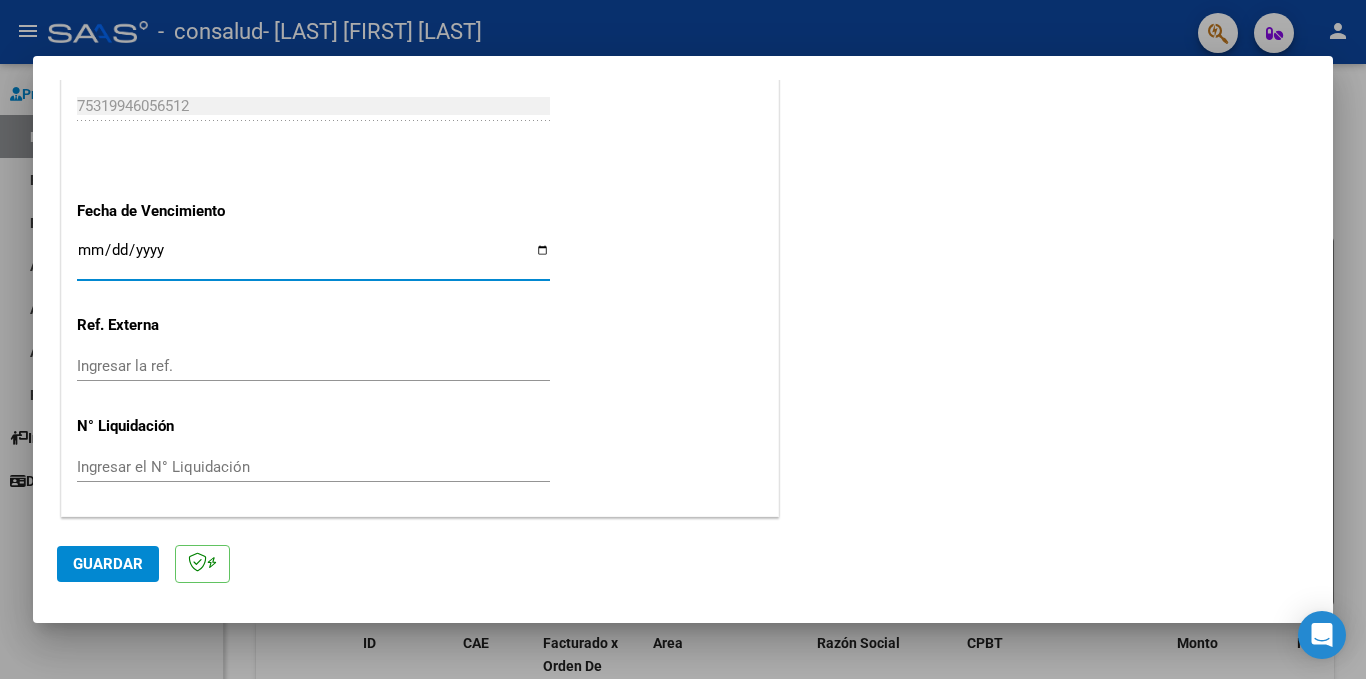 click on "Ingresar la fecha" at bounding box center [313, 258] 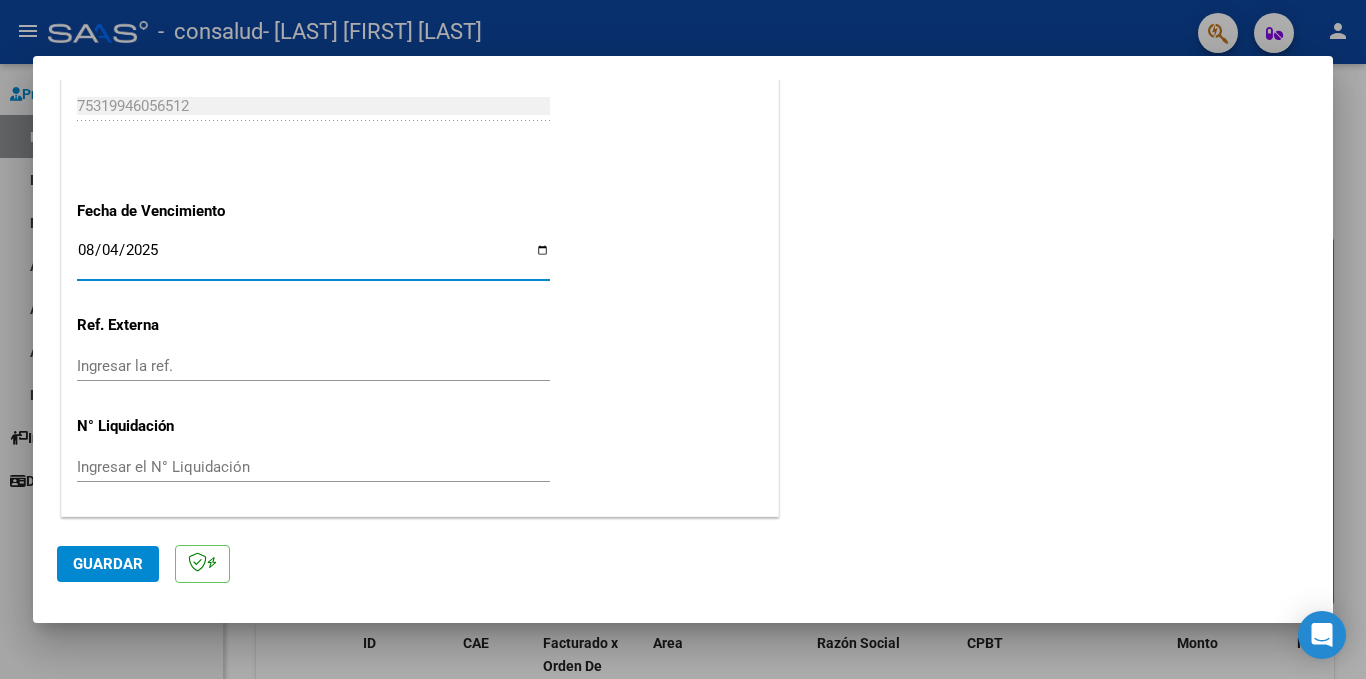 type on "2025-08-04" 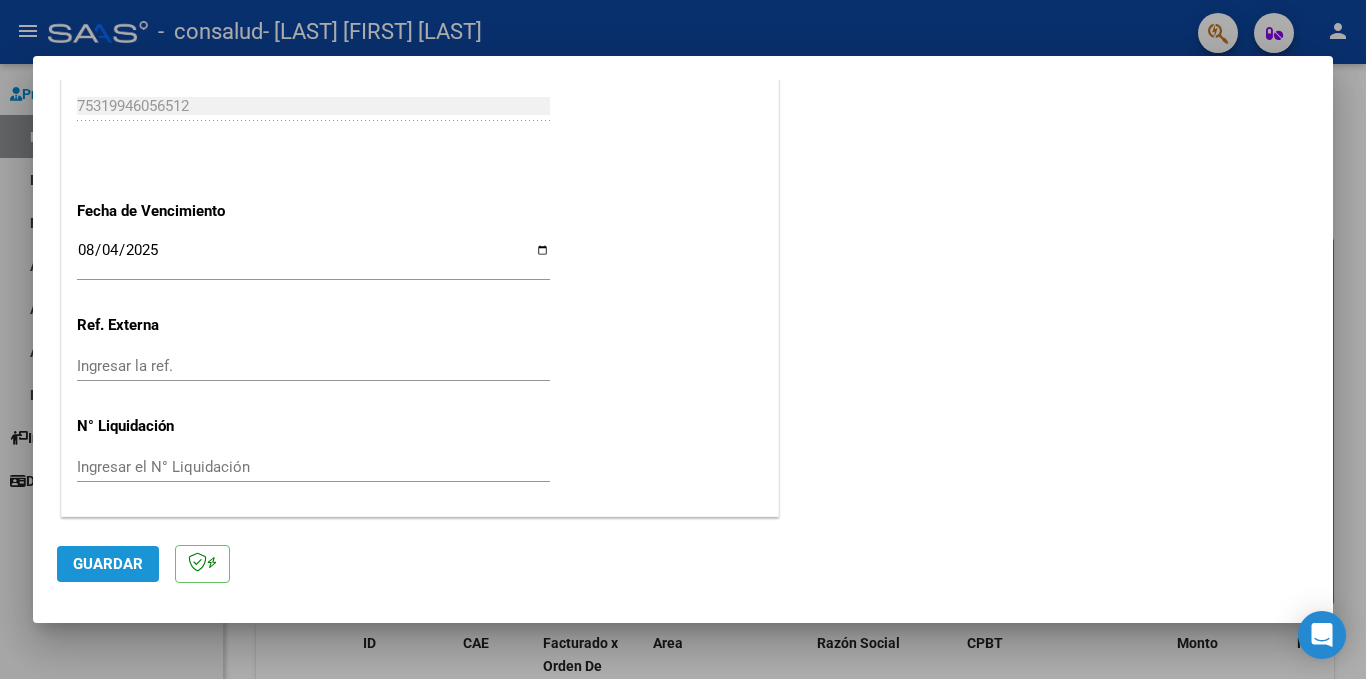 click on "Guardar" 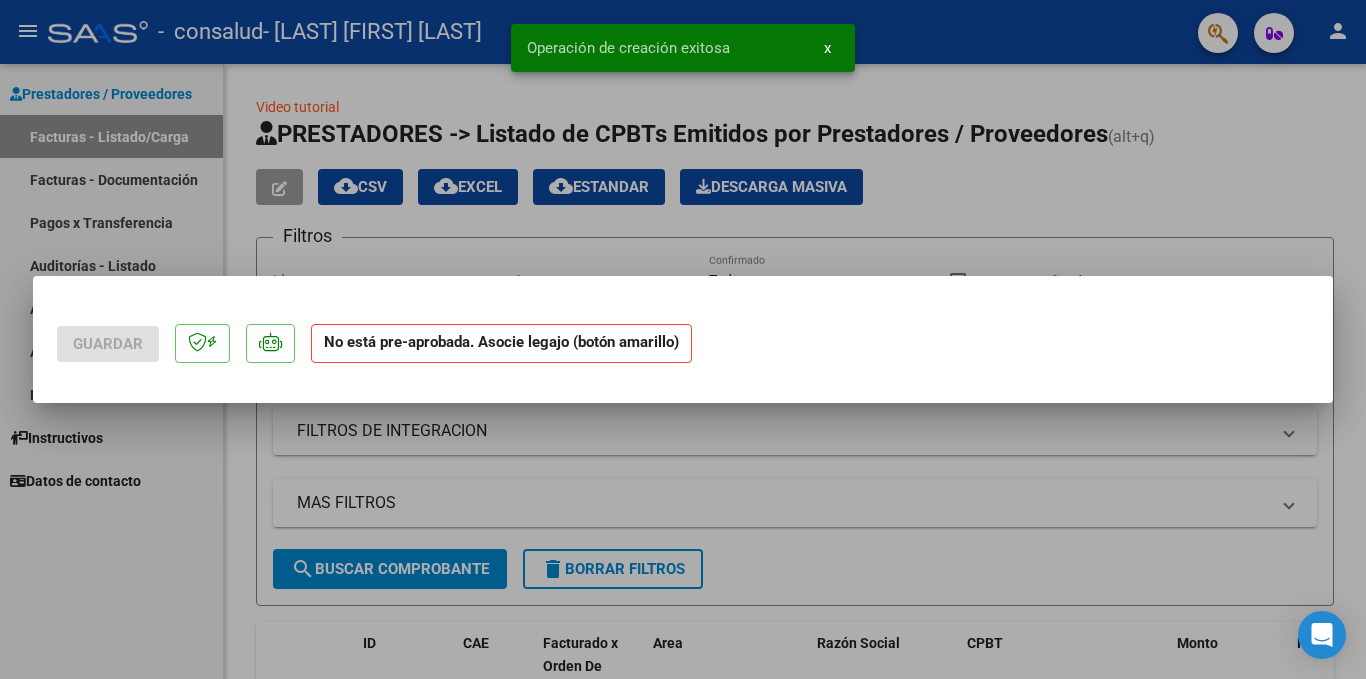 scroll, scrollTop: 0, scrollLeft: 0, axis: both 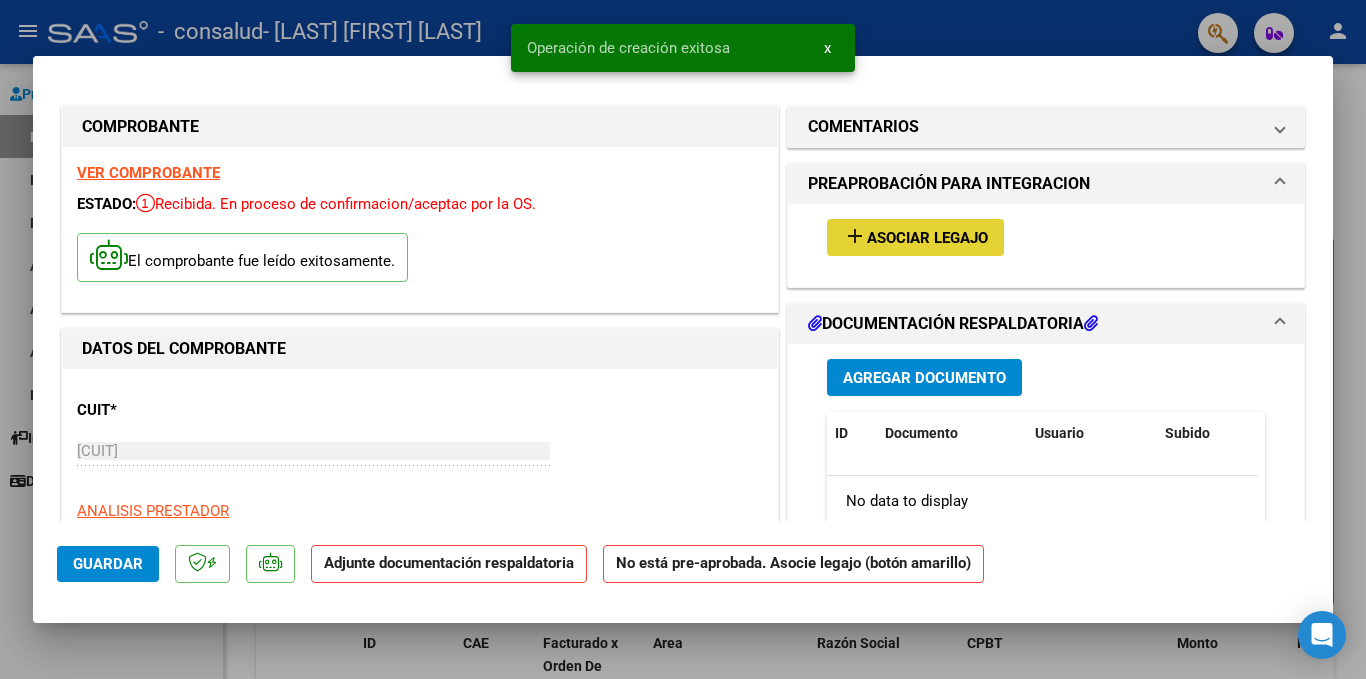 click on "Asociar Legajo" at bounding box center [927, 238] 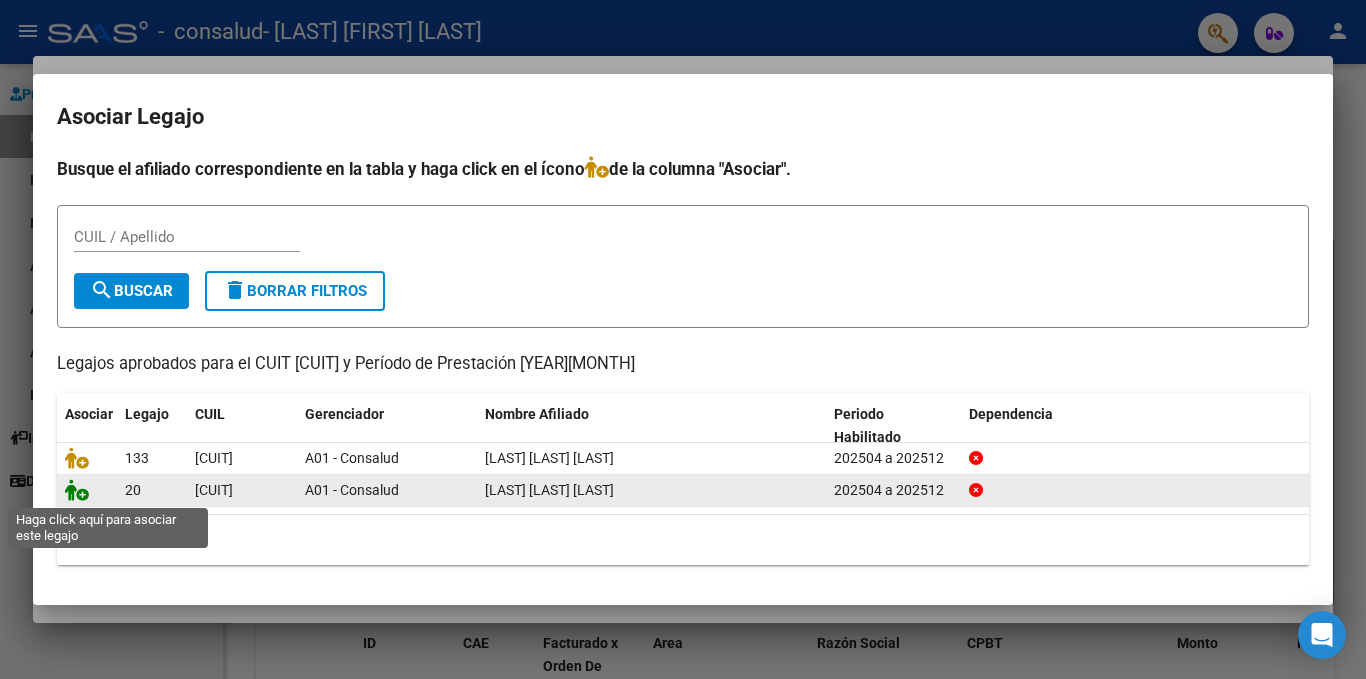 click 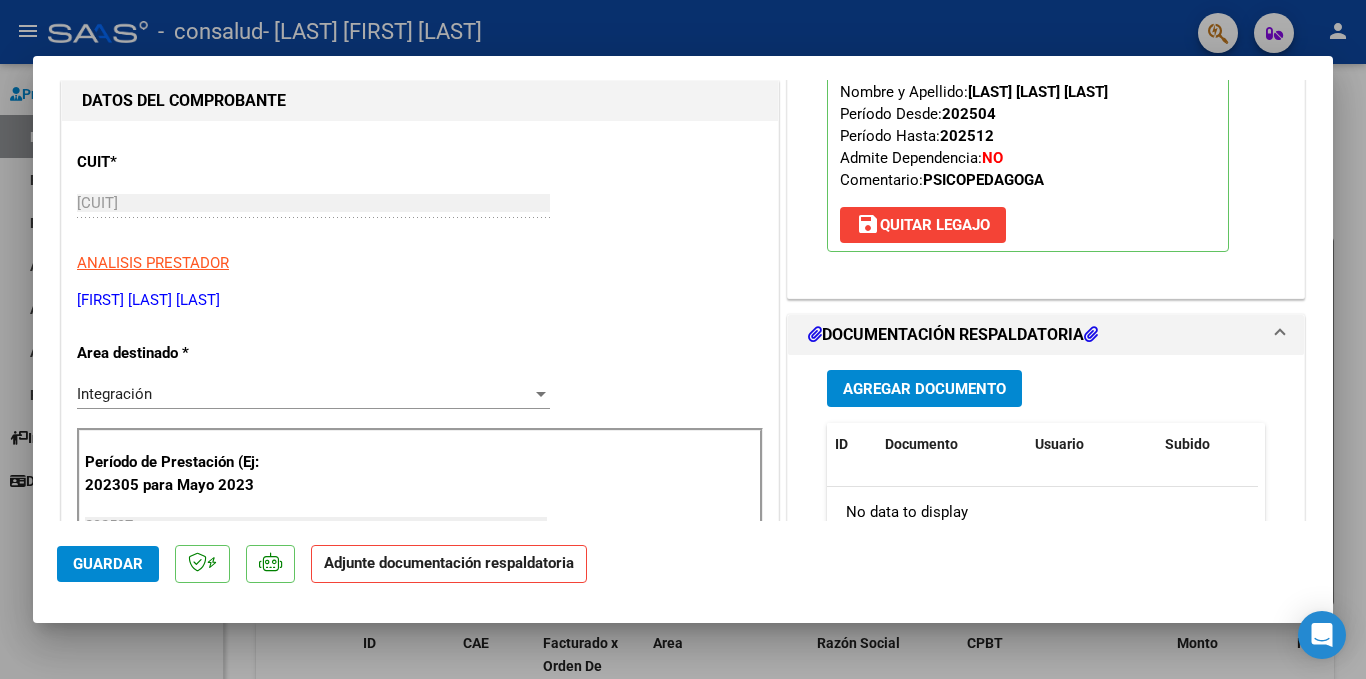 scroll, scrollTop: 314, scrollLeft: 0, axis: vertical 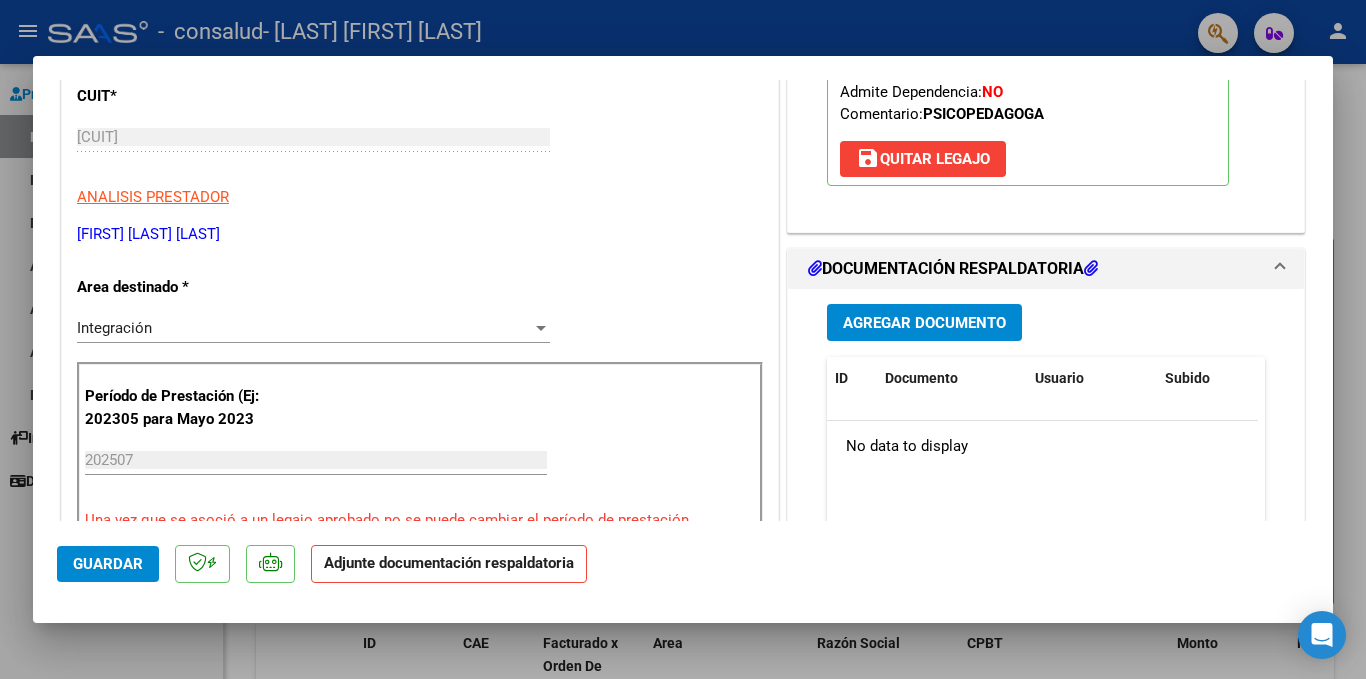 click on "Agregar Documento" at bounding box center (924, 322) 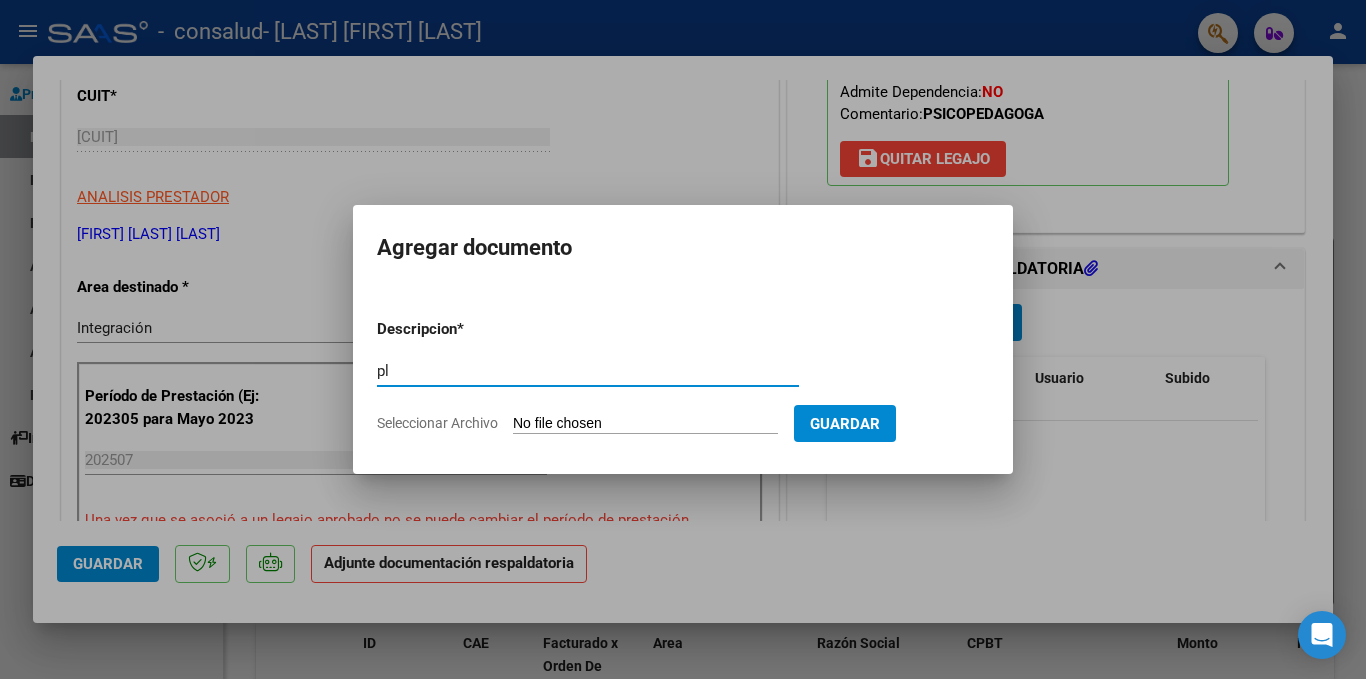 type on "p" 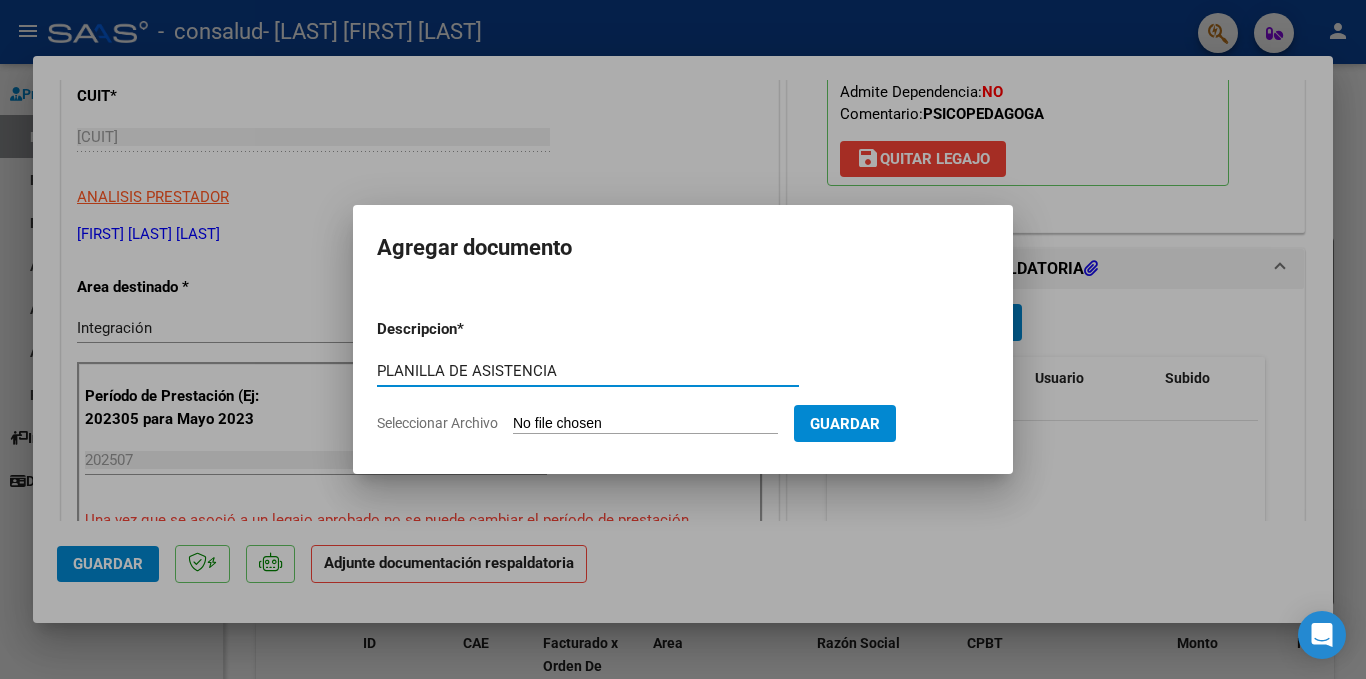 type on "PLANILLA DE ASISTENCIA" 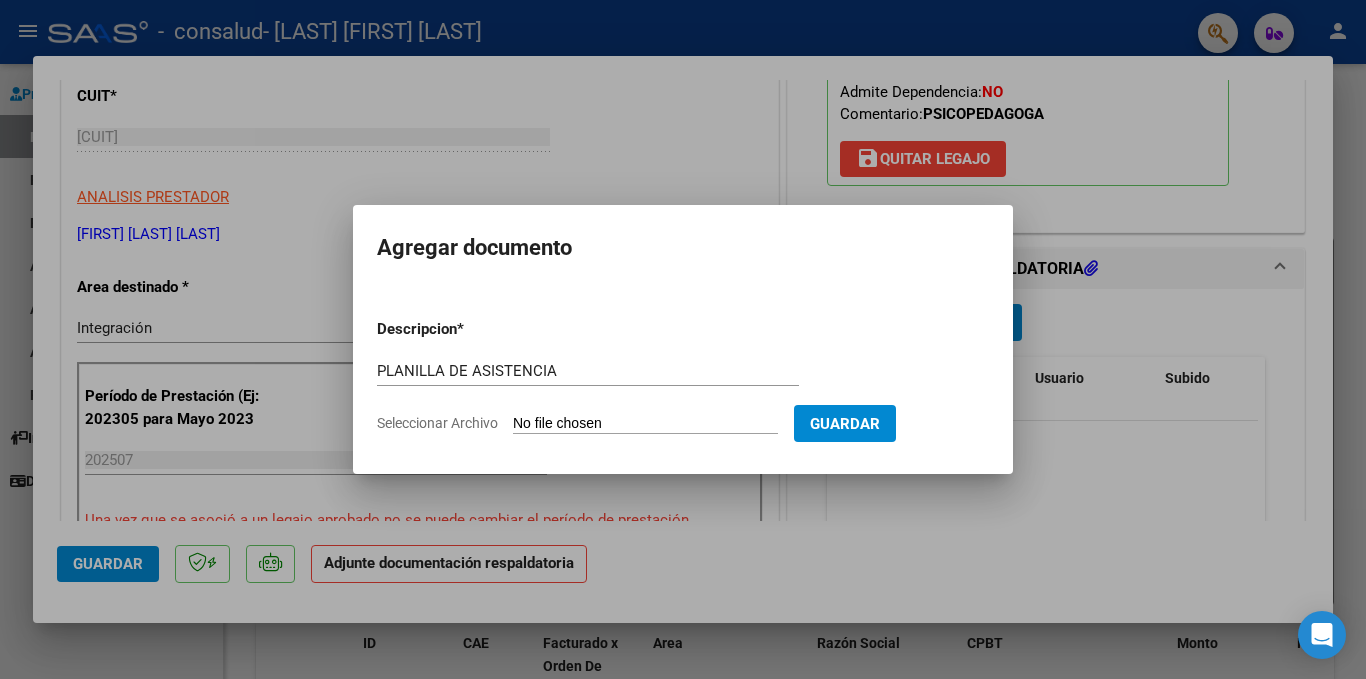 click on "Seleccionar Archivo" at bounding box center [645, 424] 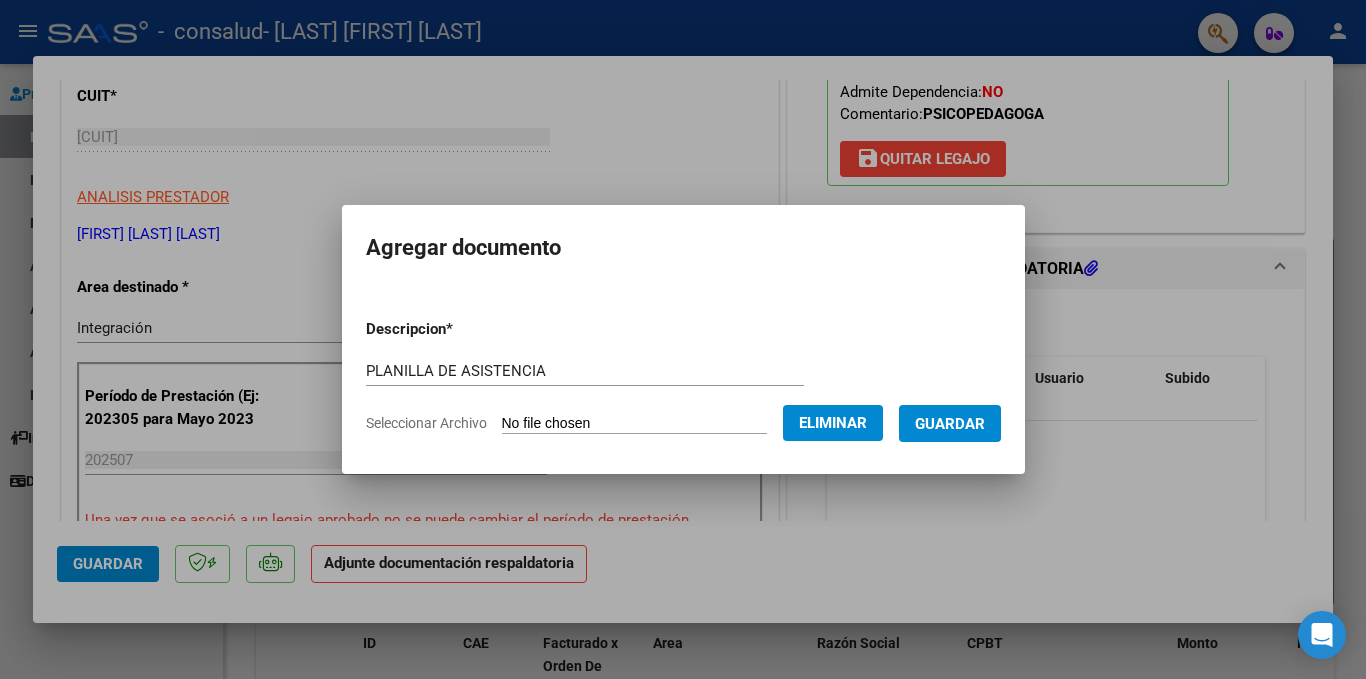 click on "Guardar" at bounding box center (950, 424) 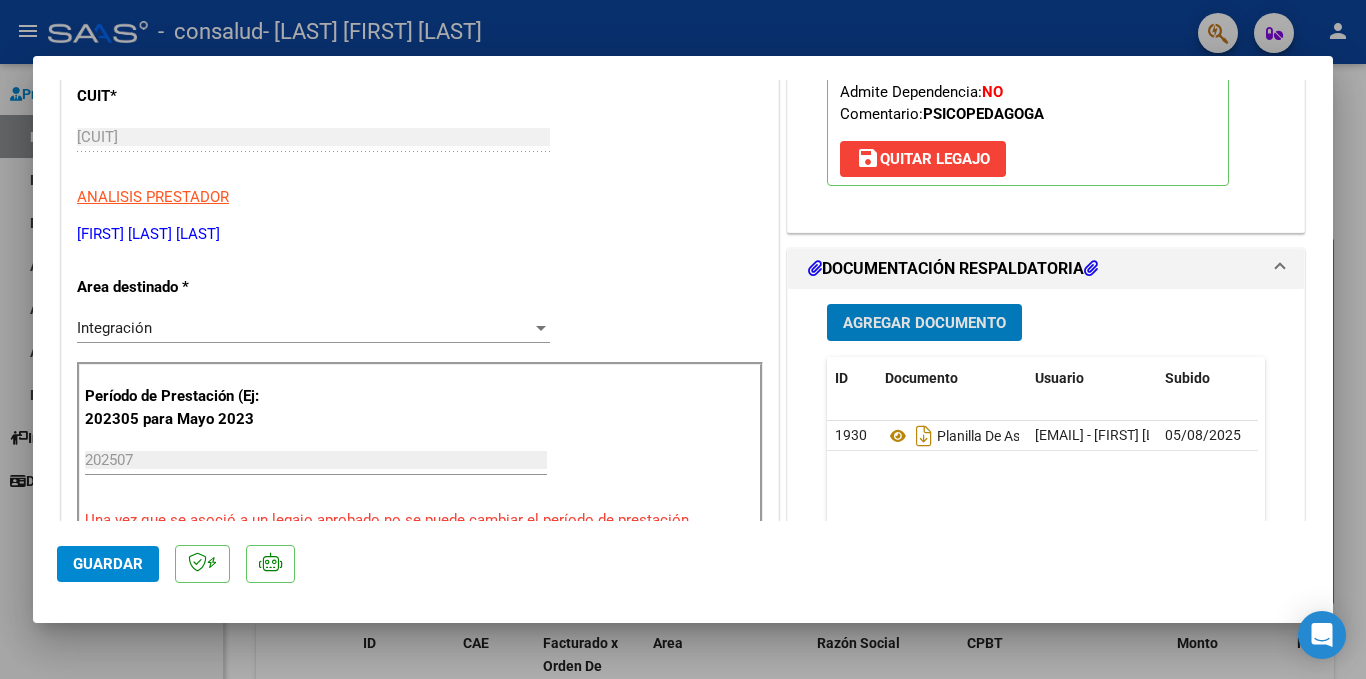 click on "Guardar" 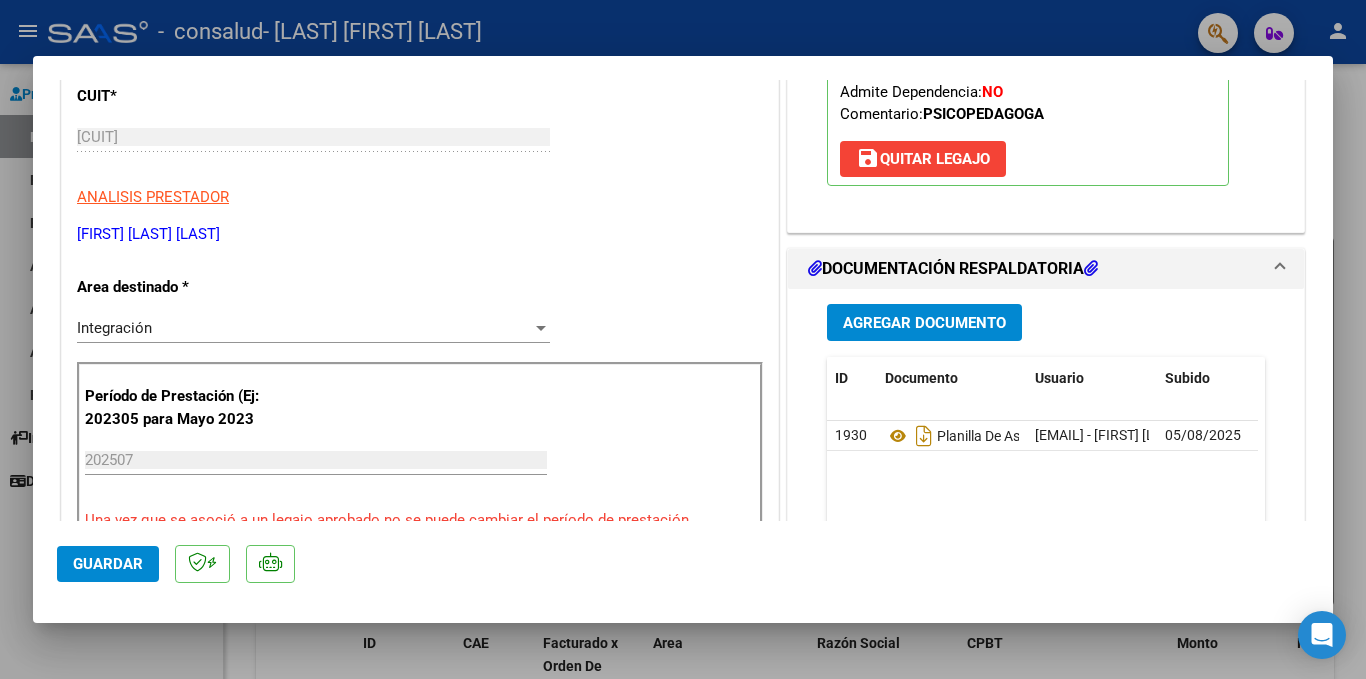 click on "Guardar" 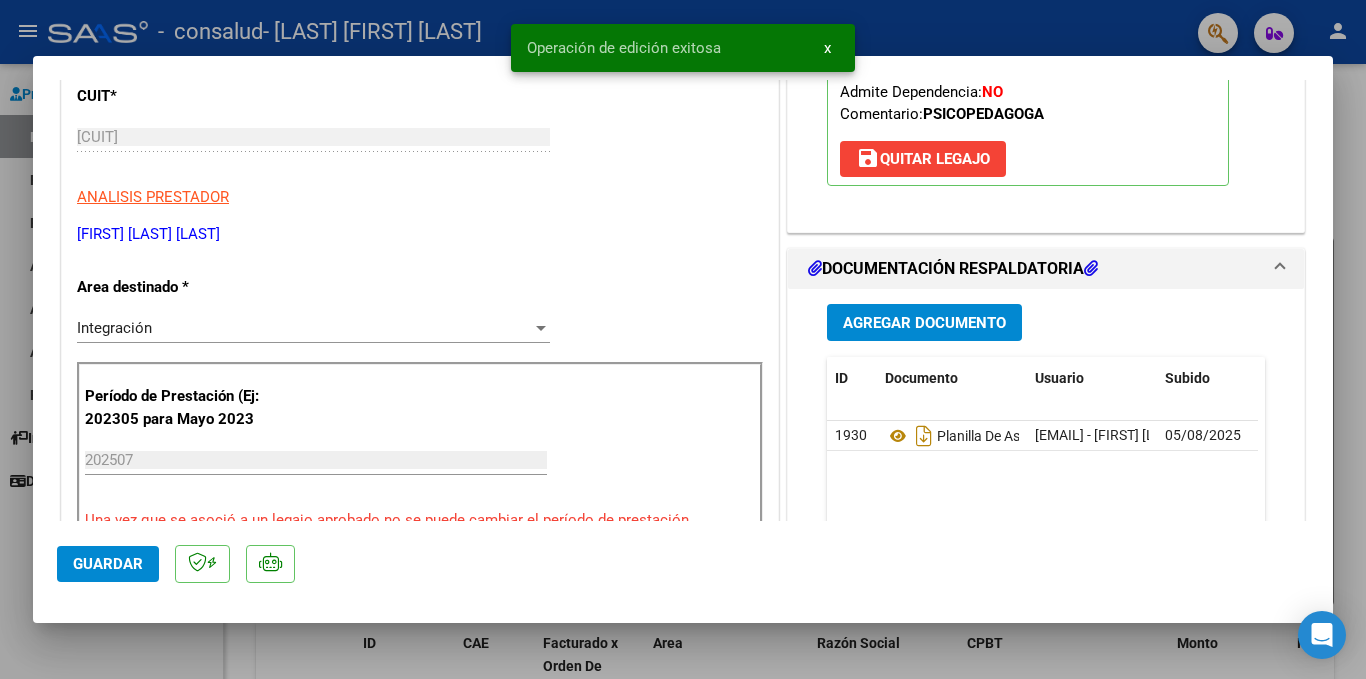 click at bounding box center (683, 339) 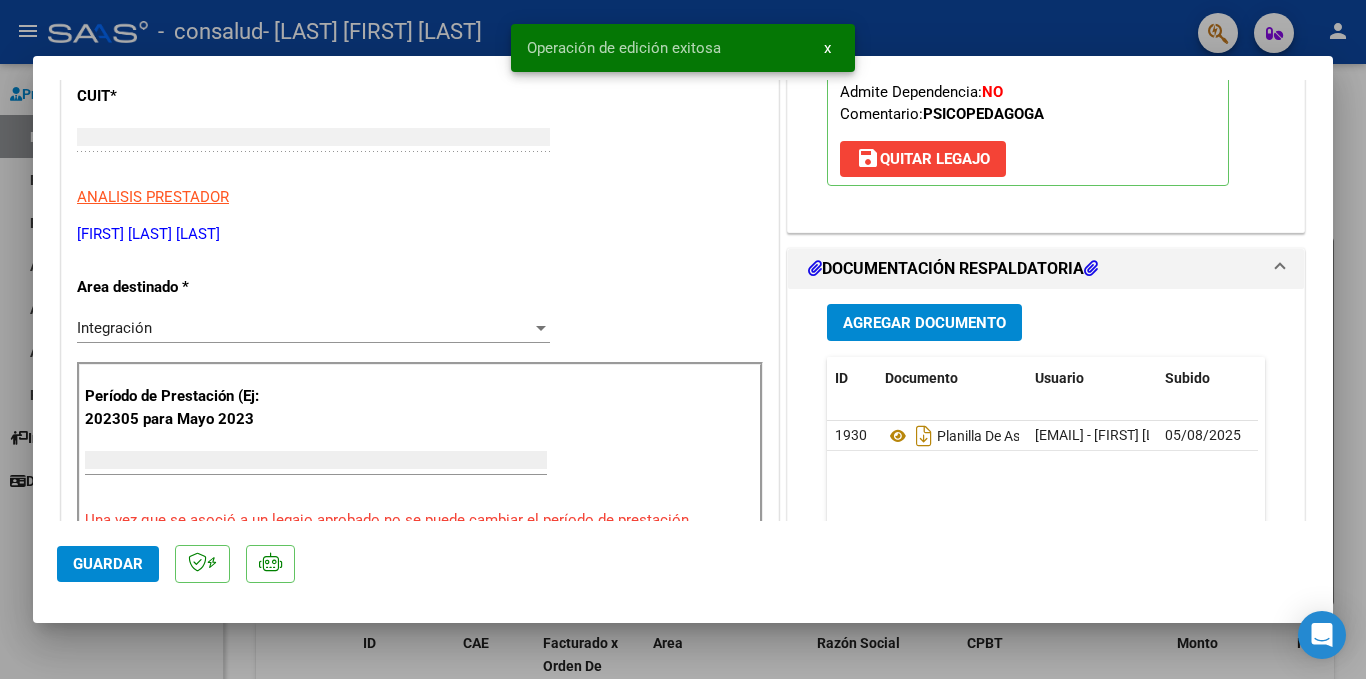 scroll, scrollTop: 253, scrollLeft: 0, axis: vertical 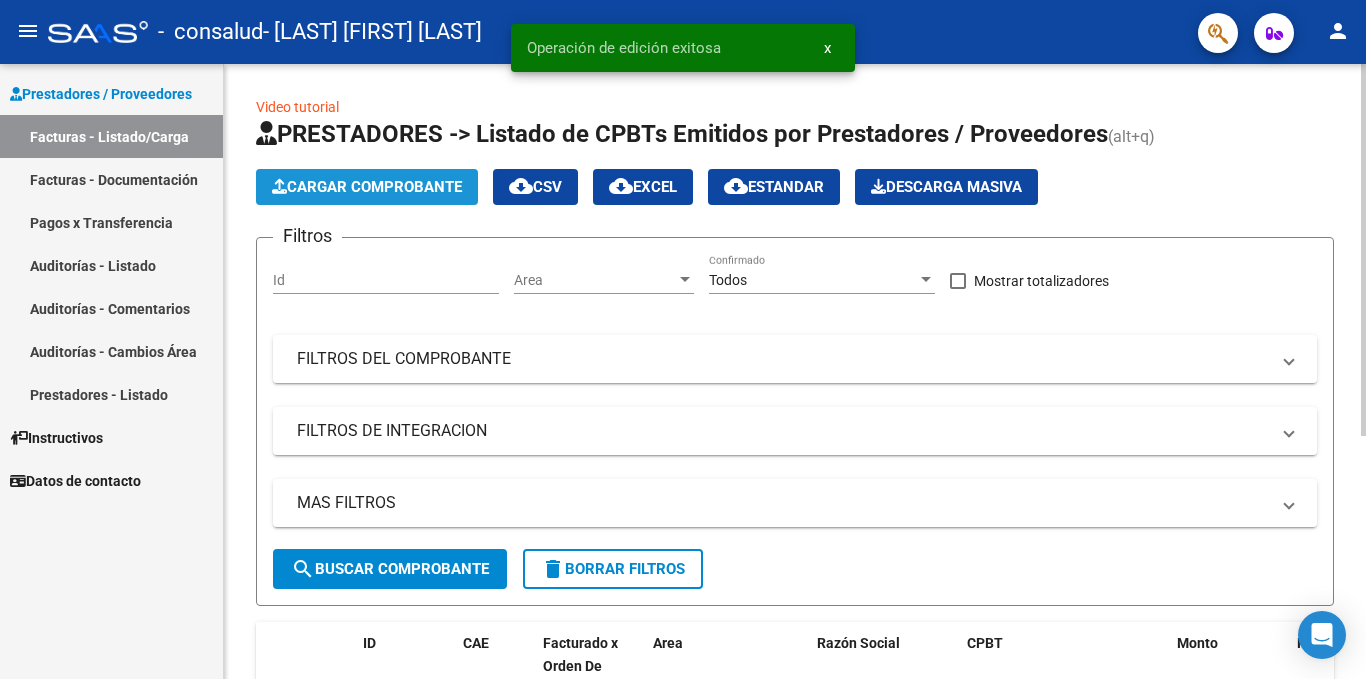 click on "Cargar Comprobante" 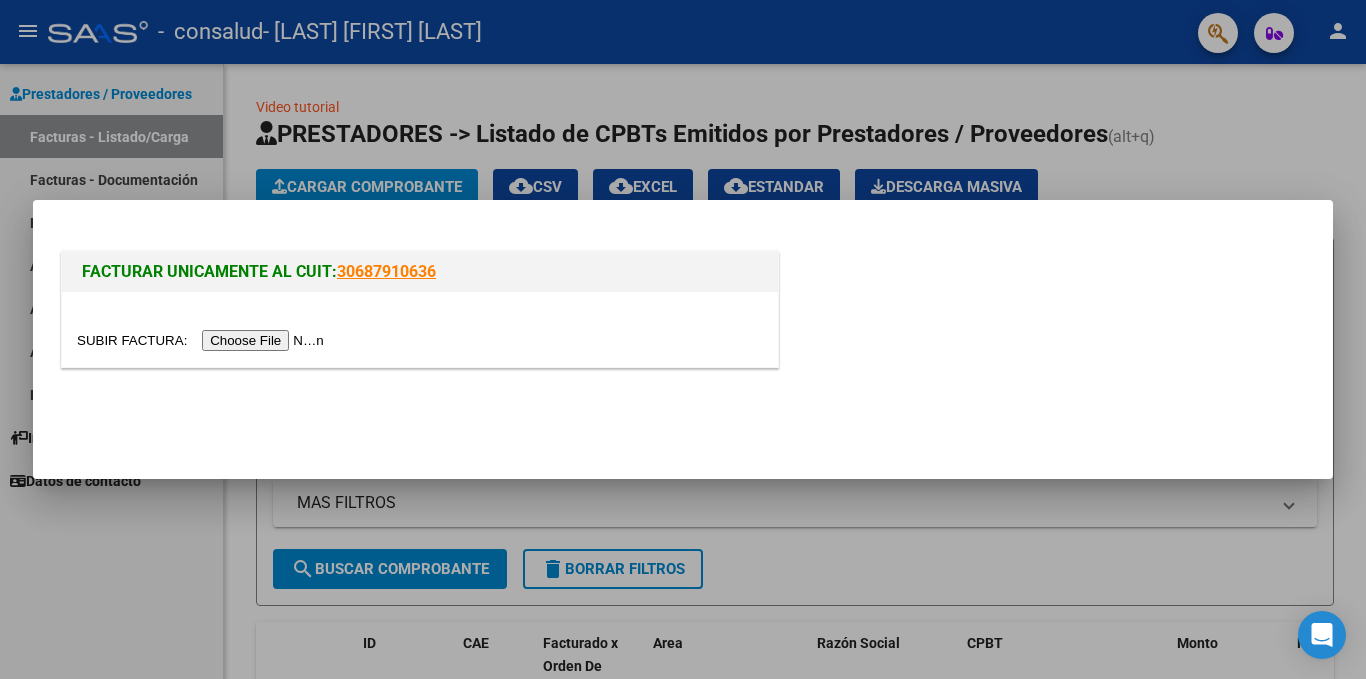 click at bounding box center [203, 340] 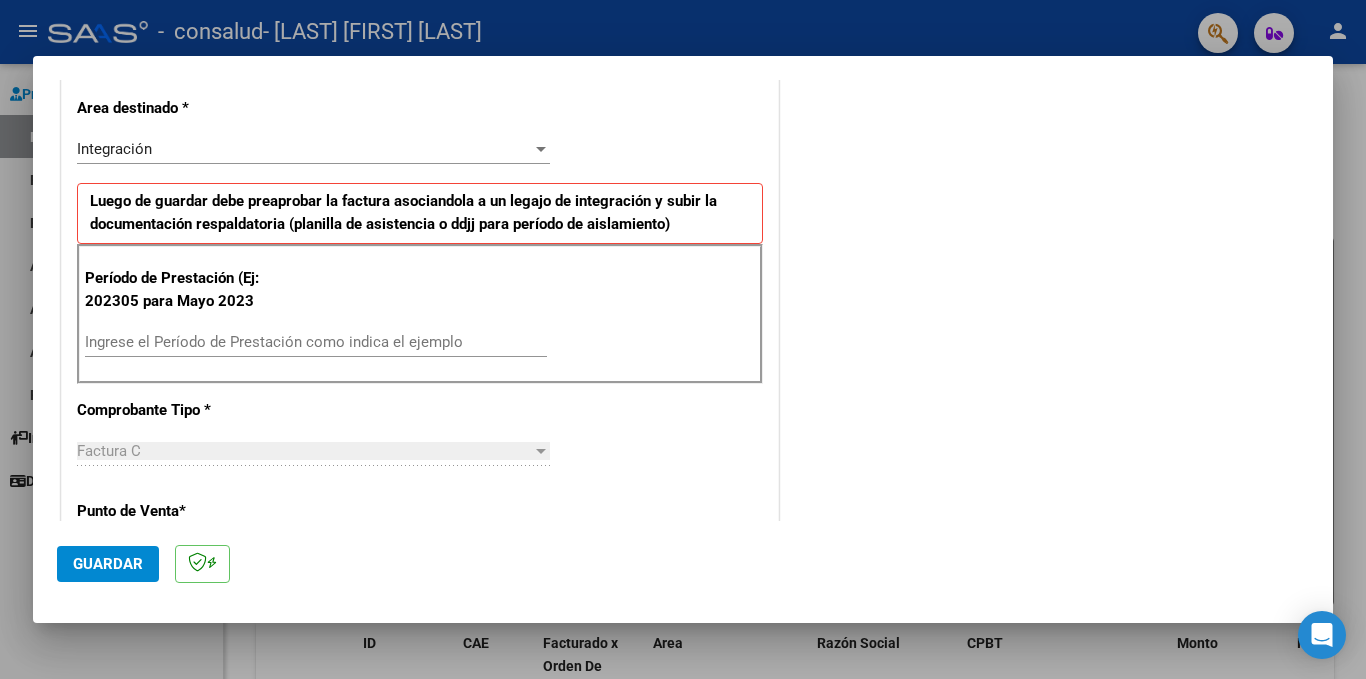 scroll, scrollTop: 460, scrollLeft: 0, axis: vertical 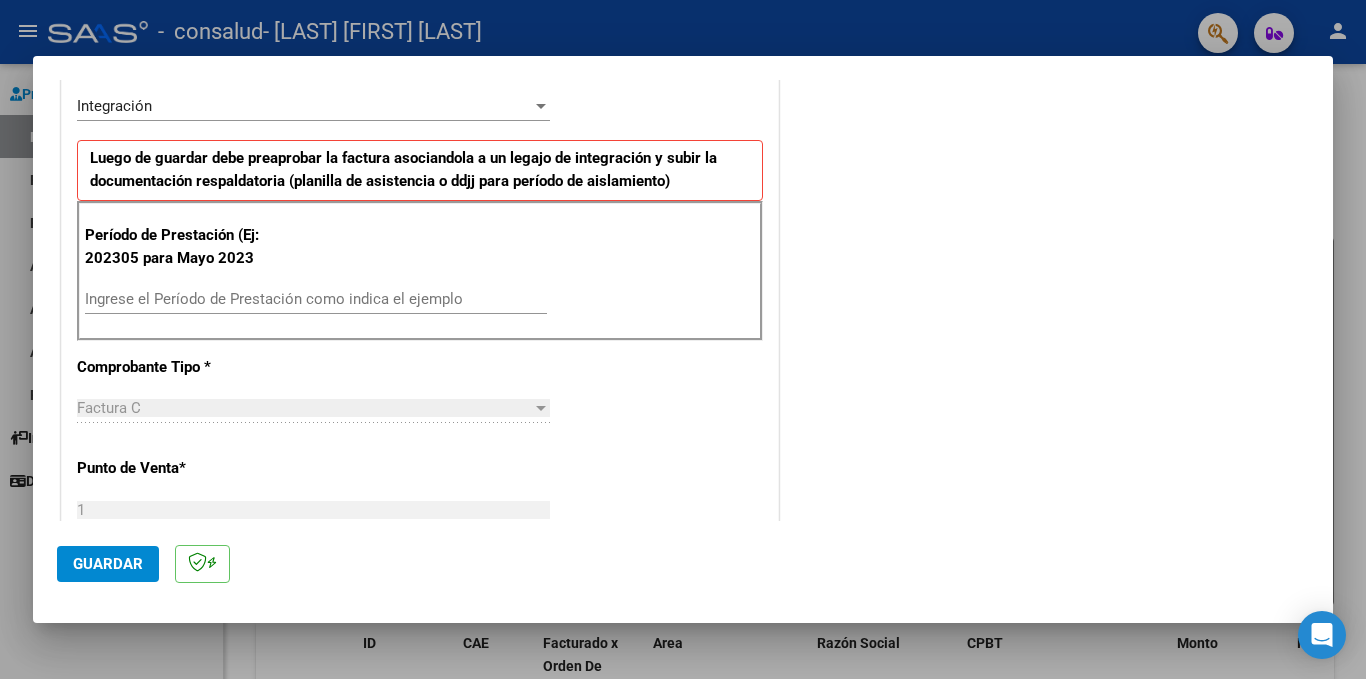 click on "Ingrese el Período de Prestación como indica el ejemplo" at bounding box center [316, 299] 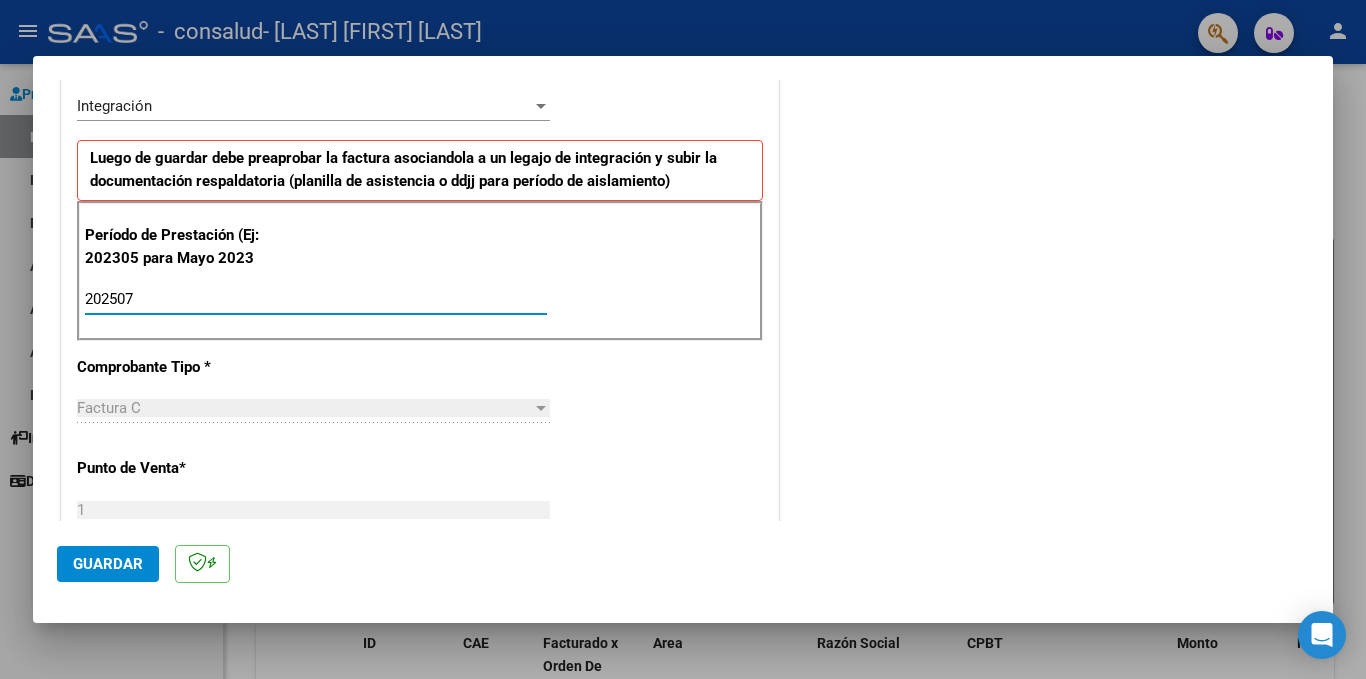 type on "202507" 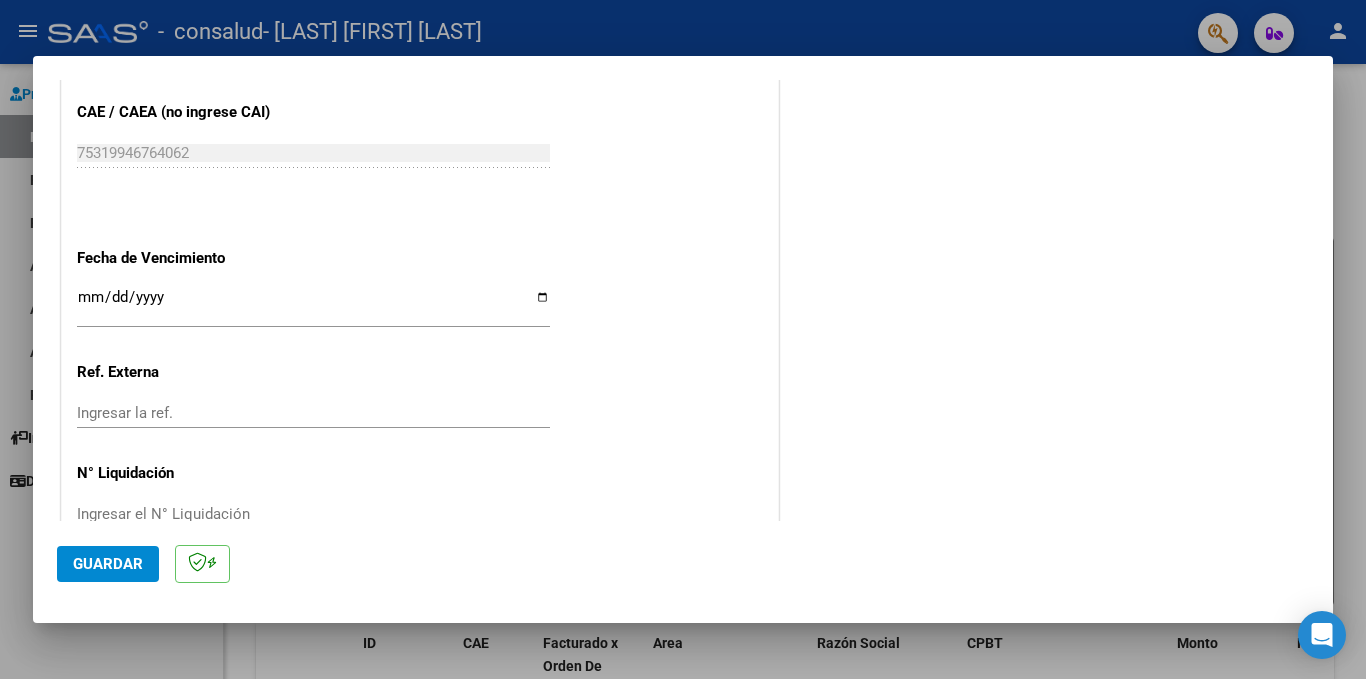 scroll, scrollTop: 1281, scrollLeft: 0, axis: vertical 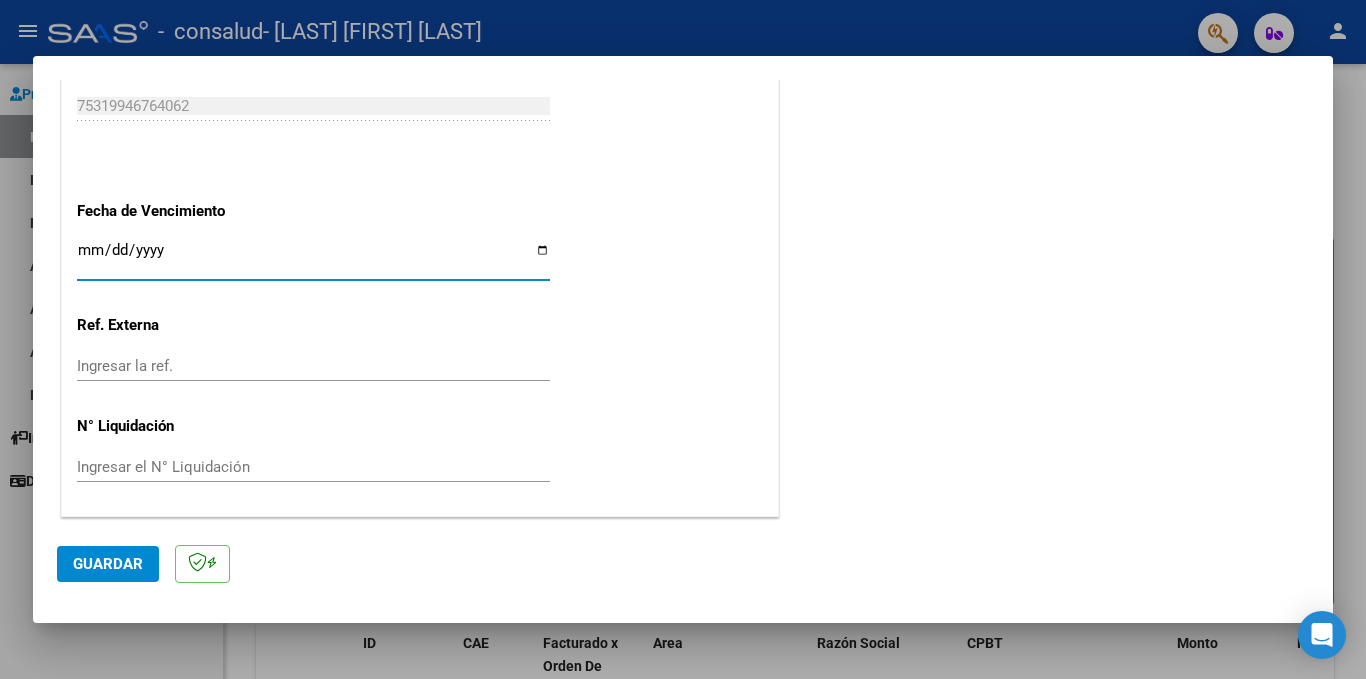 click on "Ingresar la fecha" at bounding box center (313, 258) 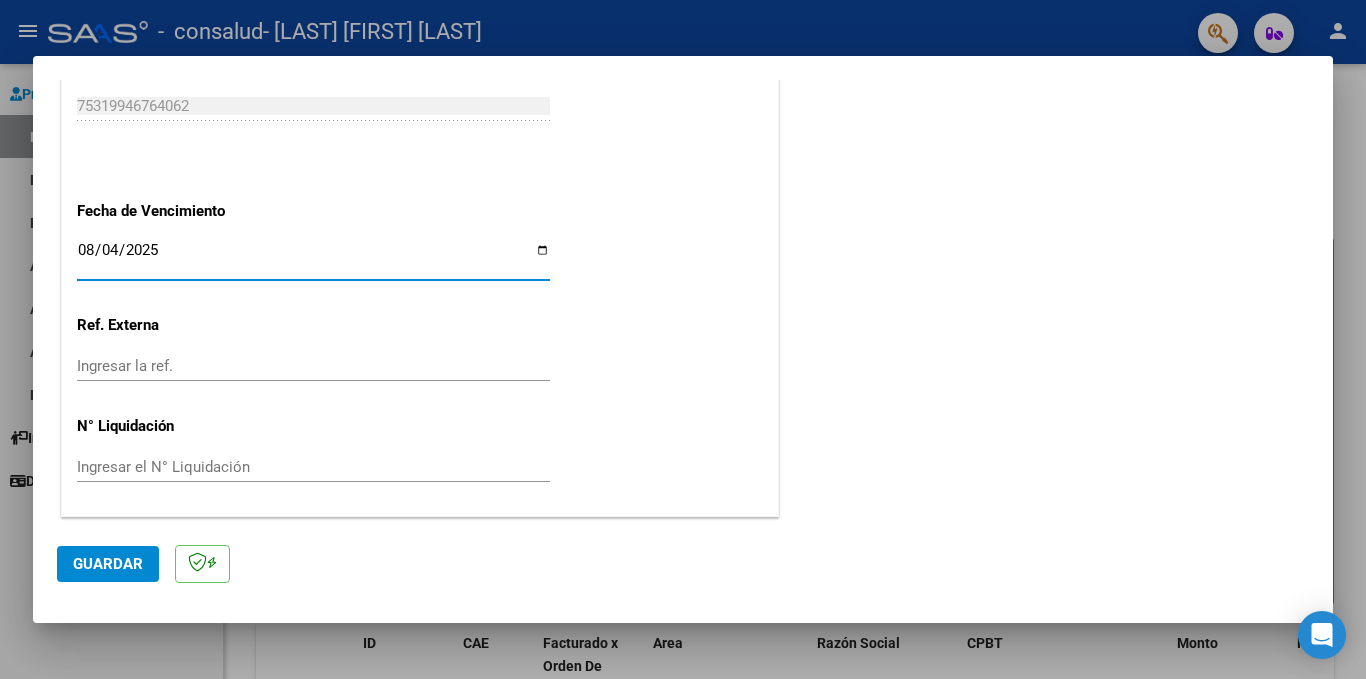 type on "2025-08-04" 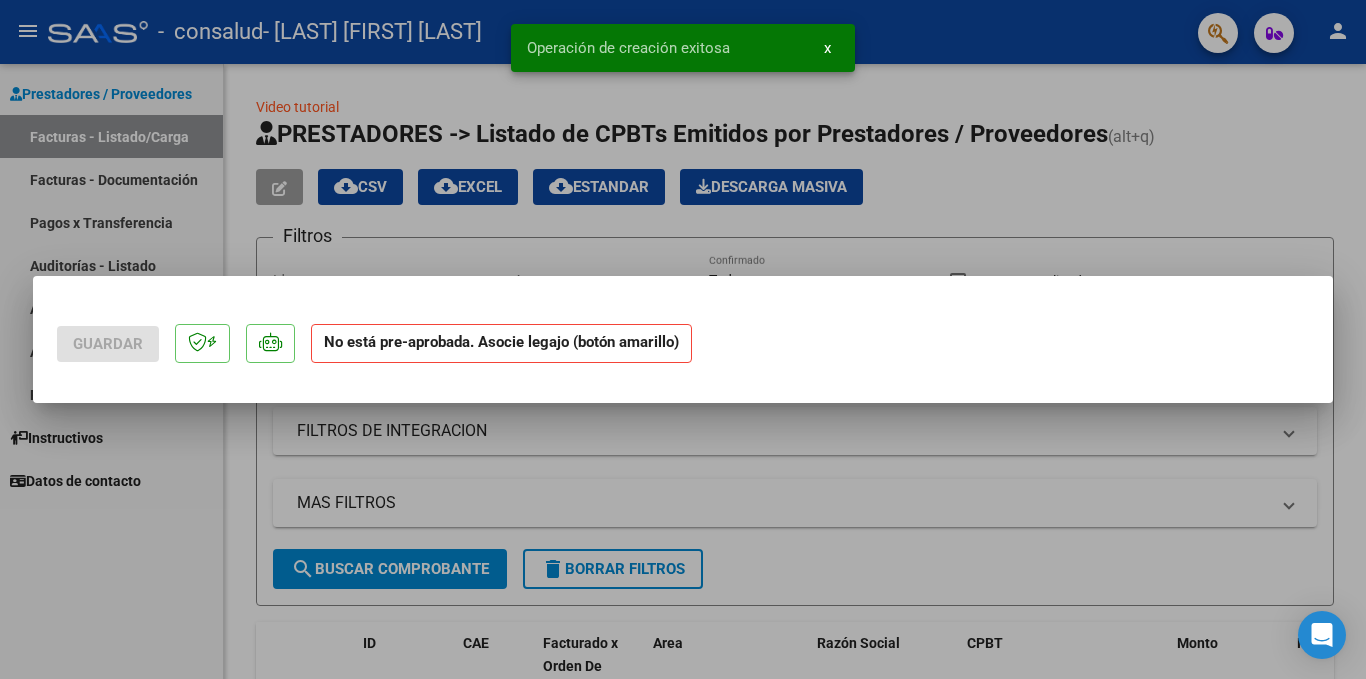 scroll, scrollTop: 0, scrollLeft: 0, axis: both 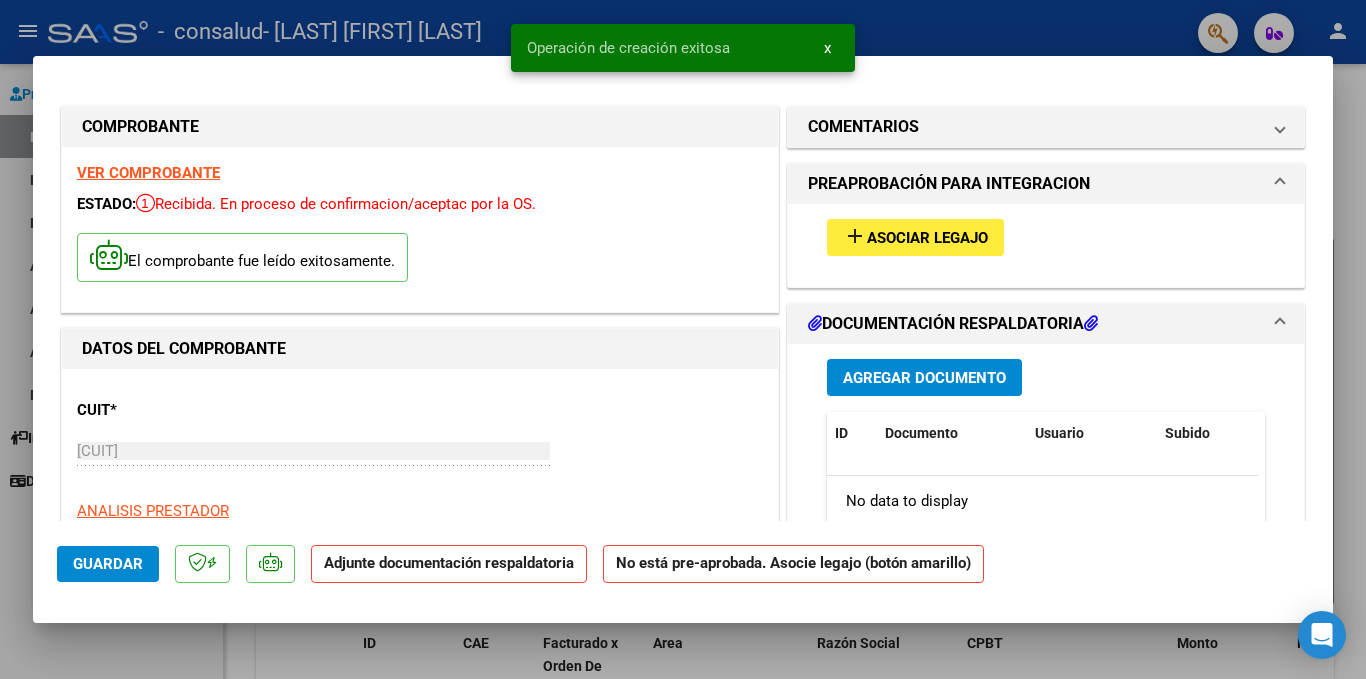 click on "Asociar Legajo" at bounding box center [927, 238] 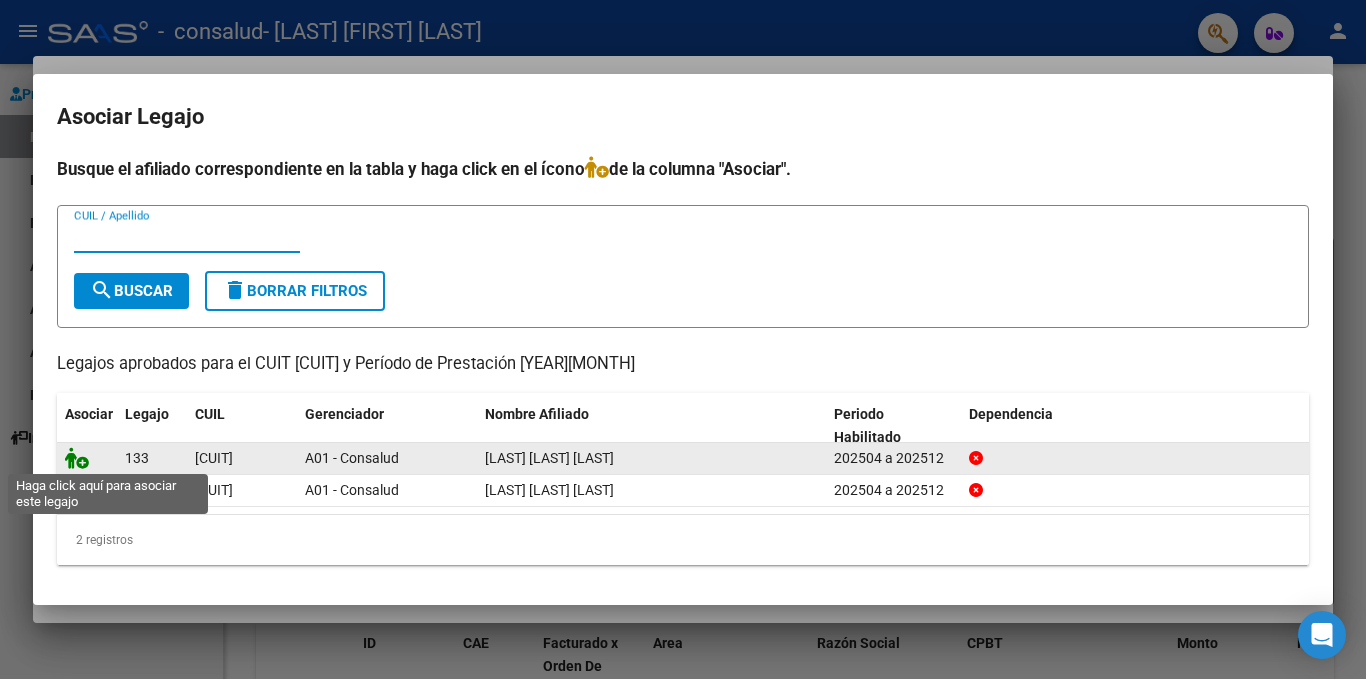 click 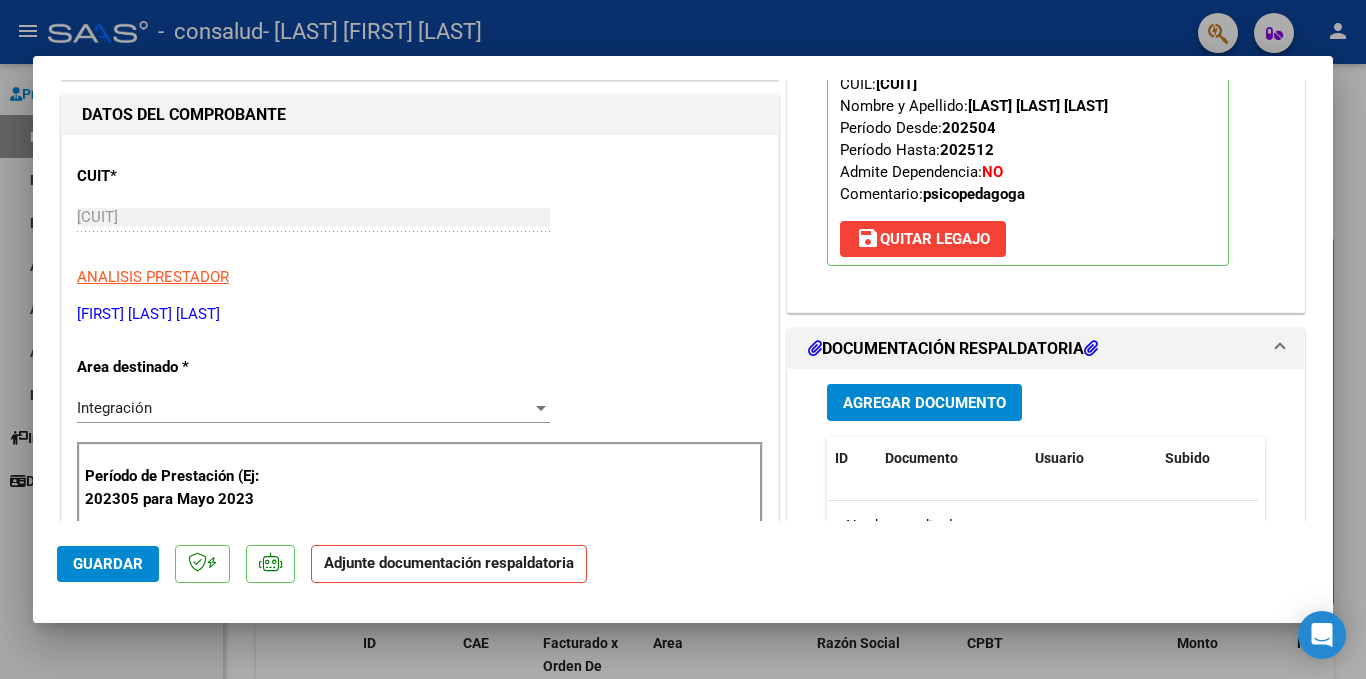 scroll, scrollTop: 292, scrollLeft: 0, axis: vertical 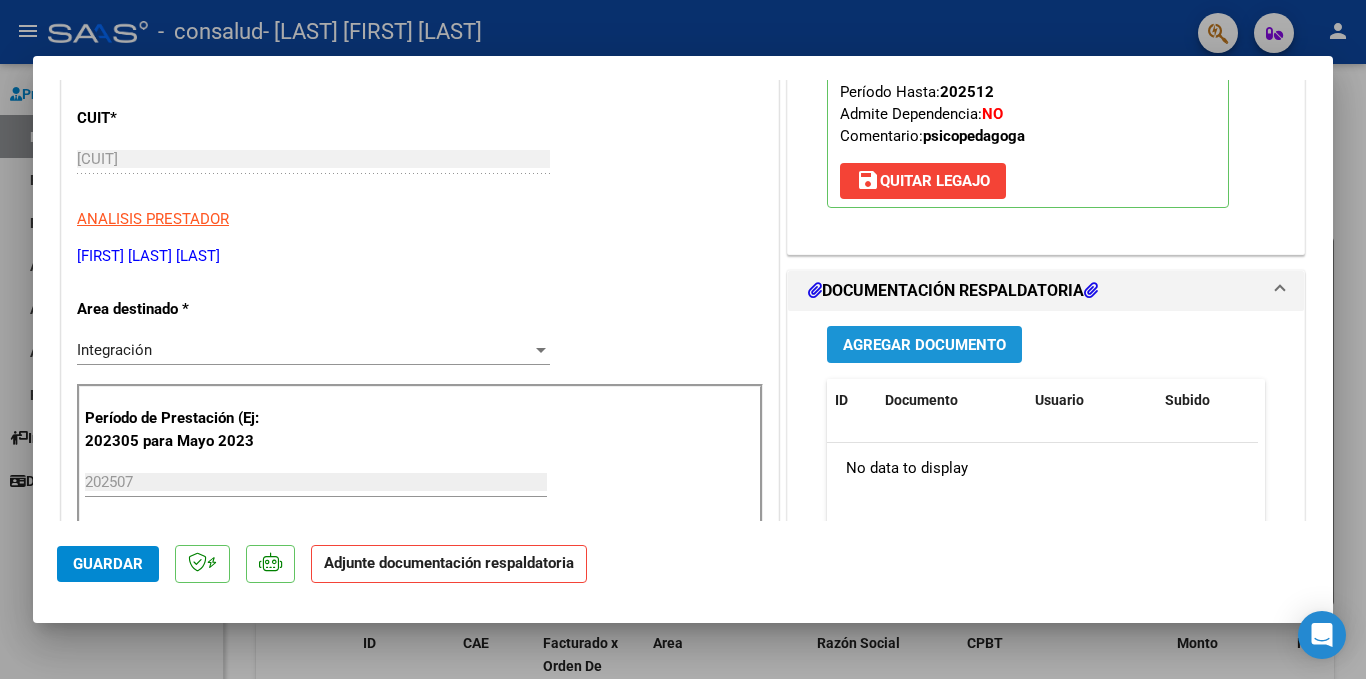 click on "Agregar Documento" at bounding box center (924, 345) 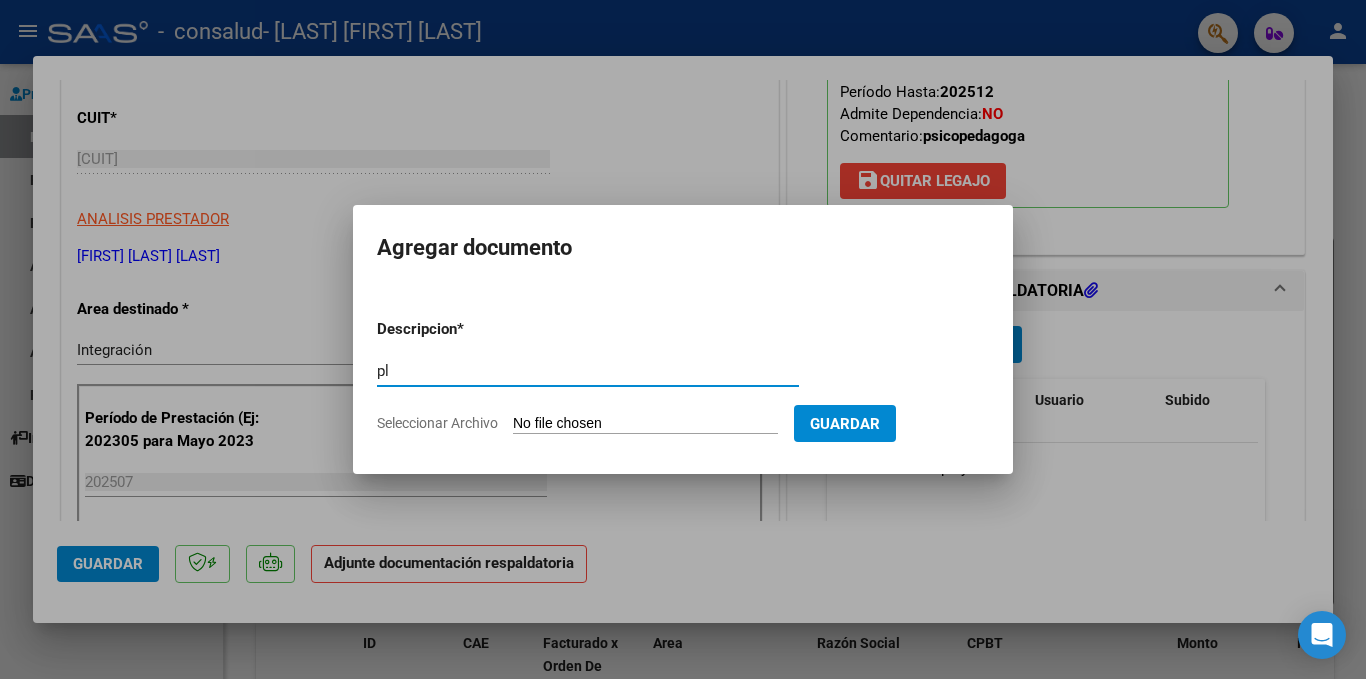 type on "p" 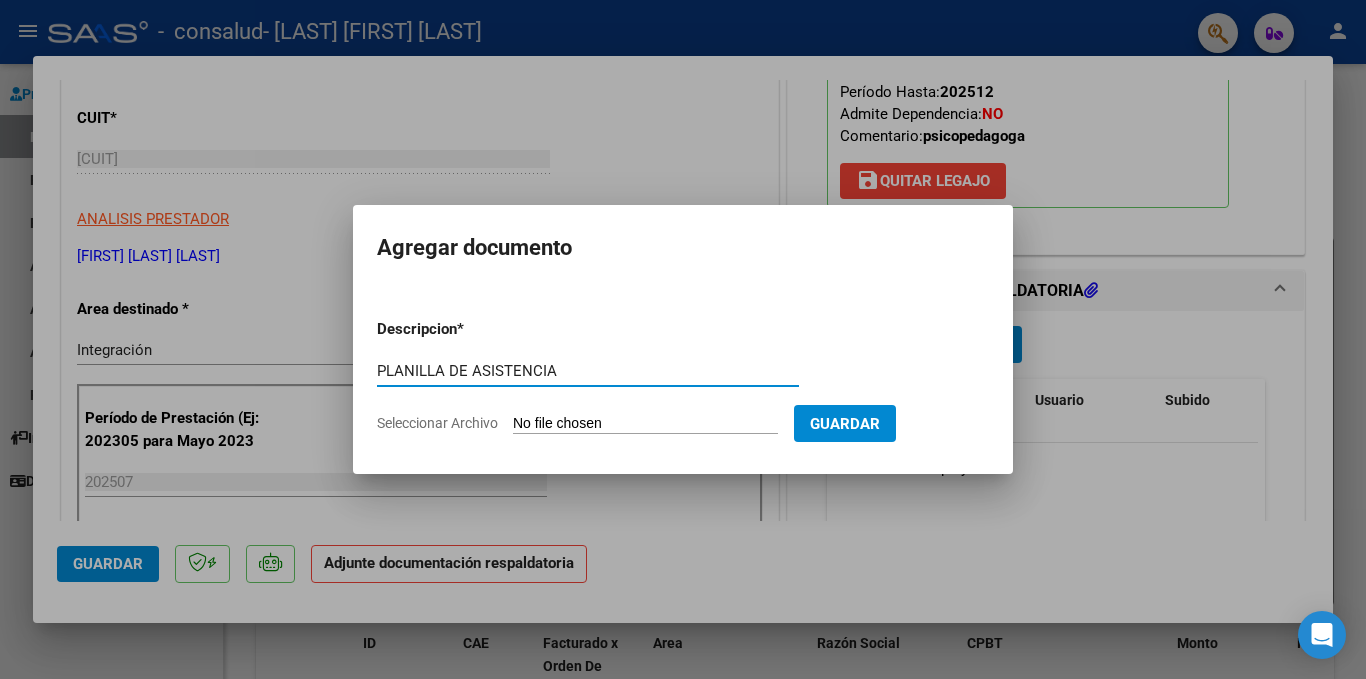 type on "PLANILLA DE ASISTENCIA" 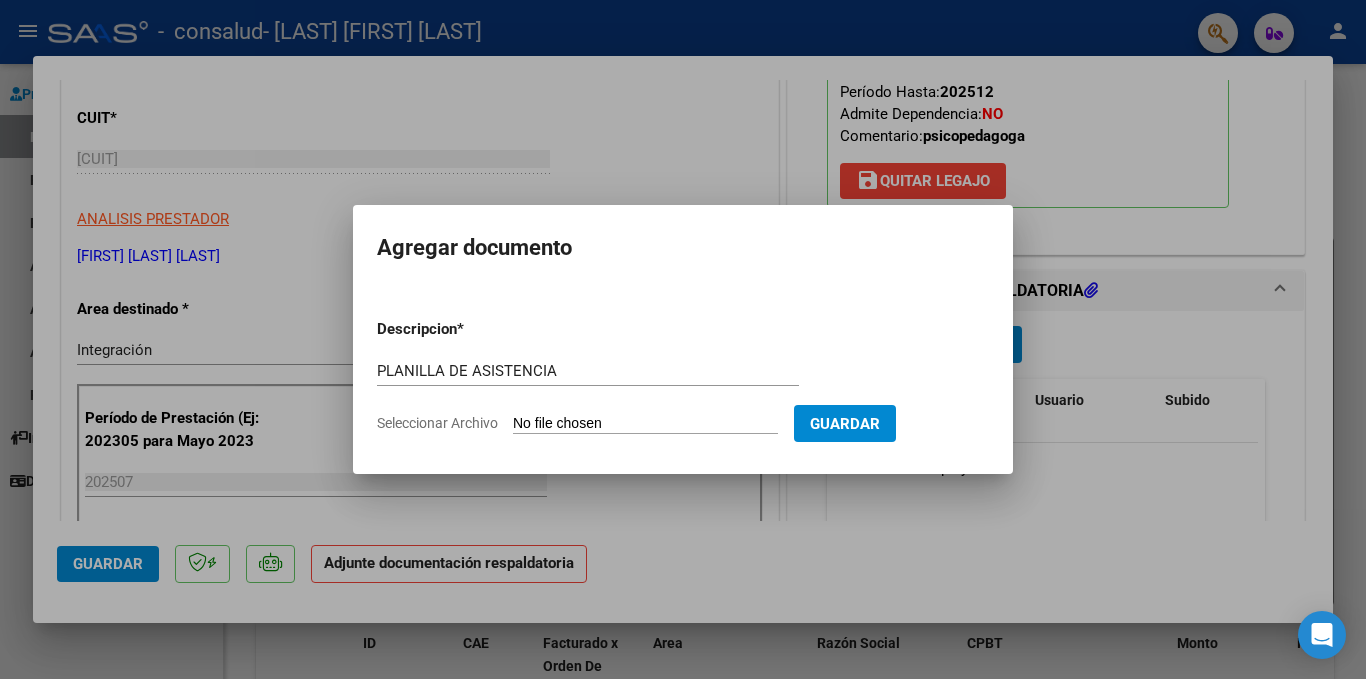 click on "Seleccionar Archivo" at bounding box center [645, 424] 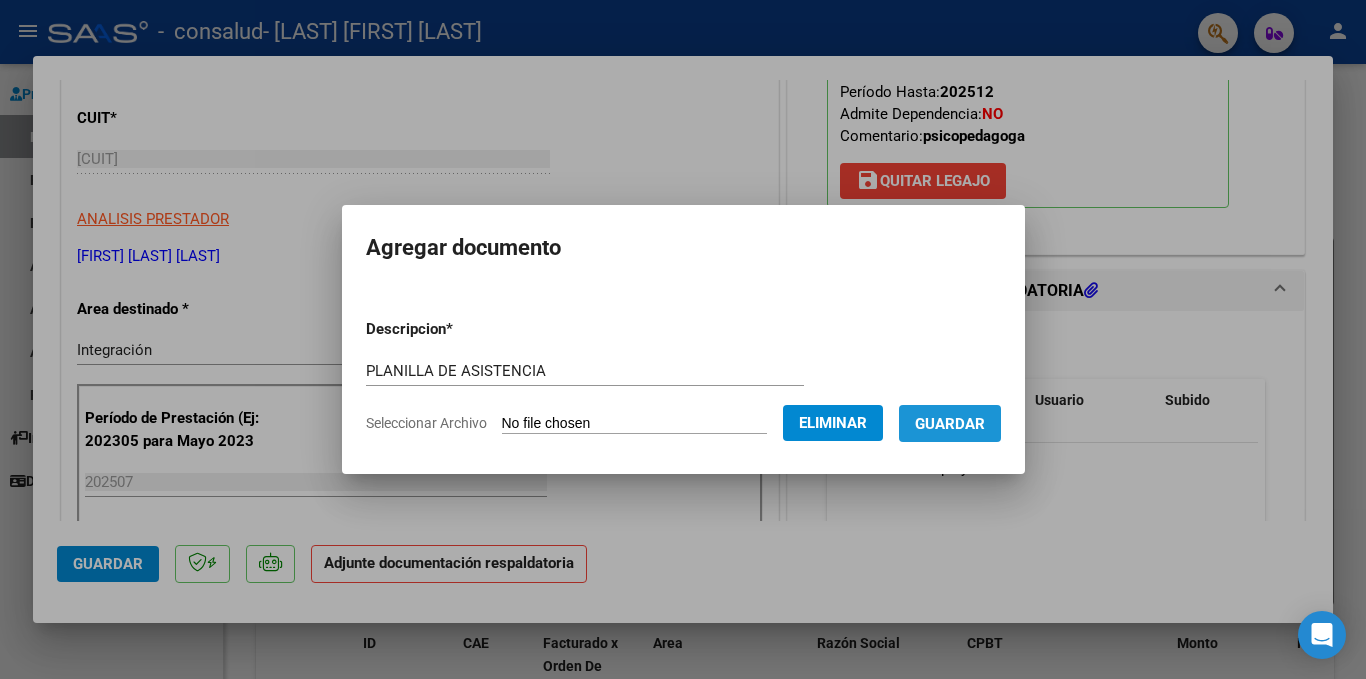 click on "Guardar" at bounding box center (950, 424) 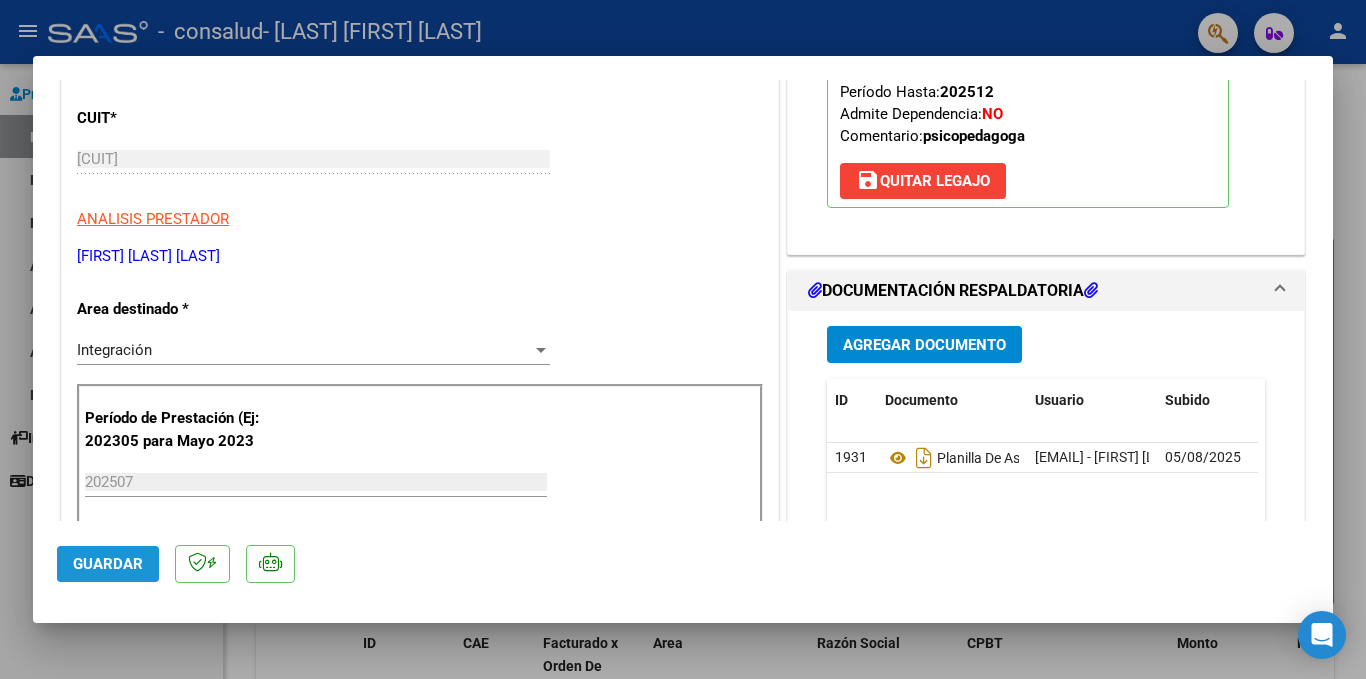 click on "Guardar" 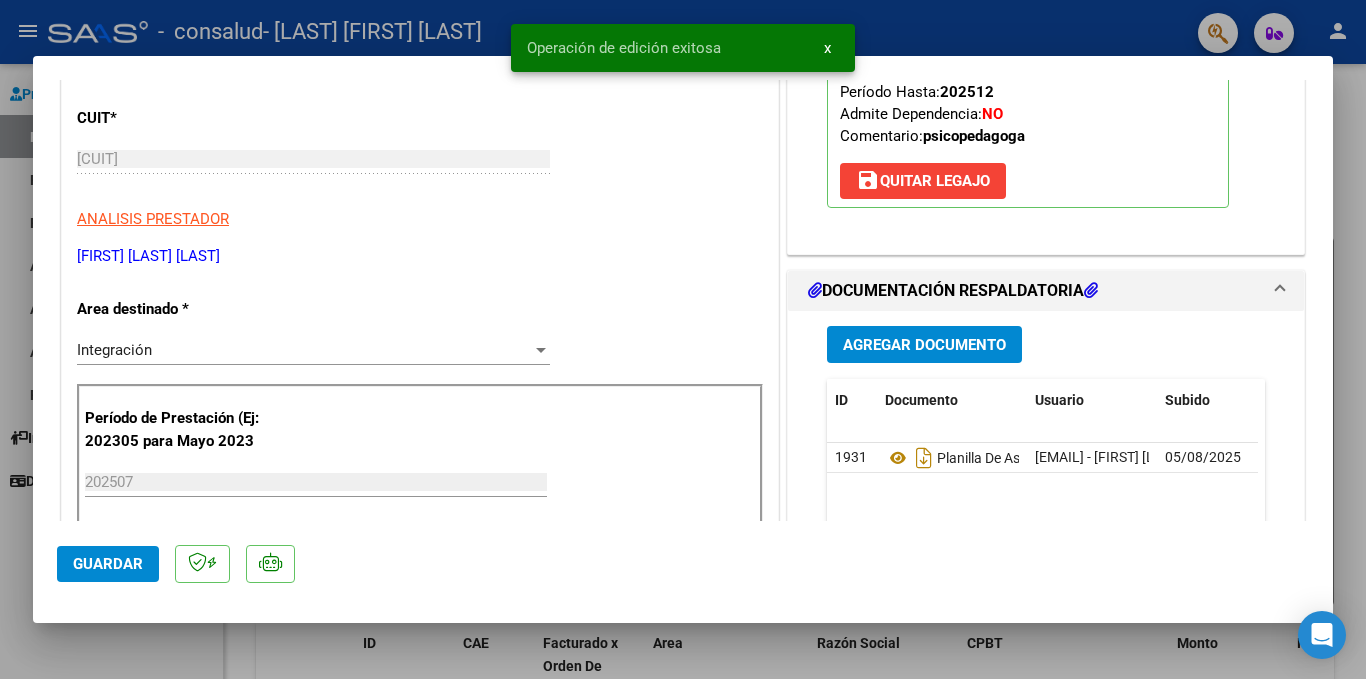click at bounding box center [683, 339] 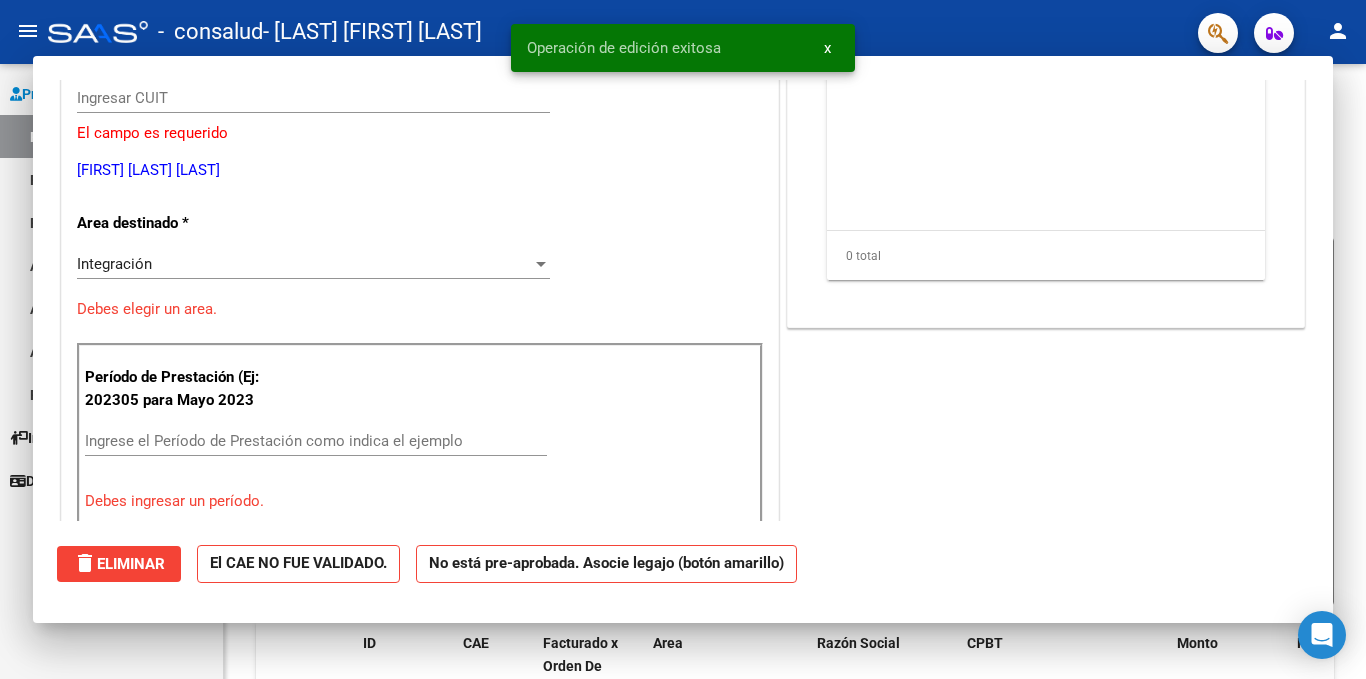 scroll, scrollTop: 0, scrollLeft: 0, axis: both 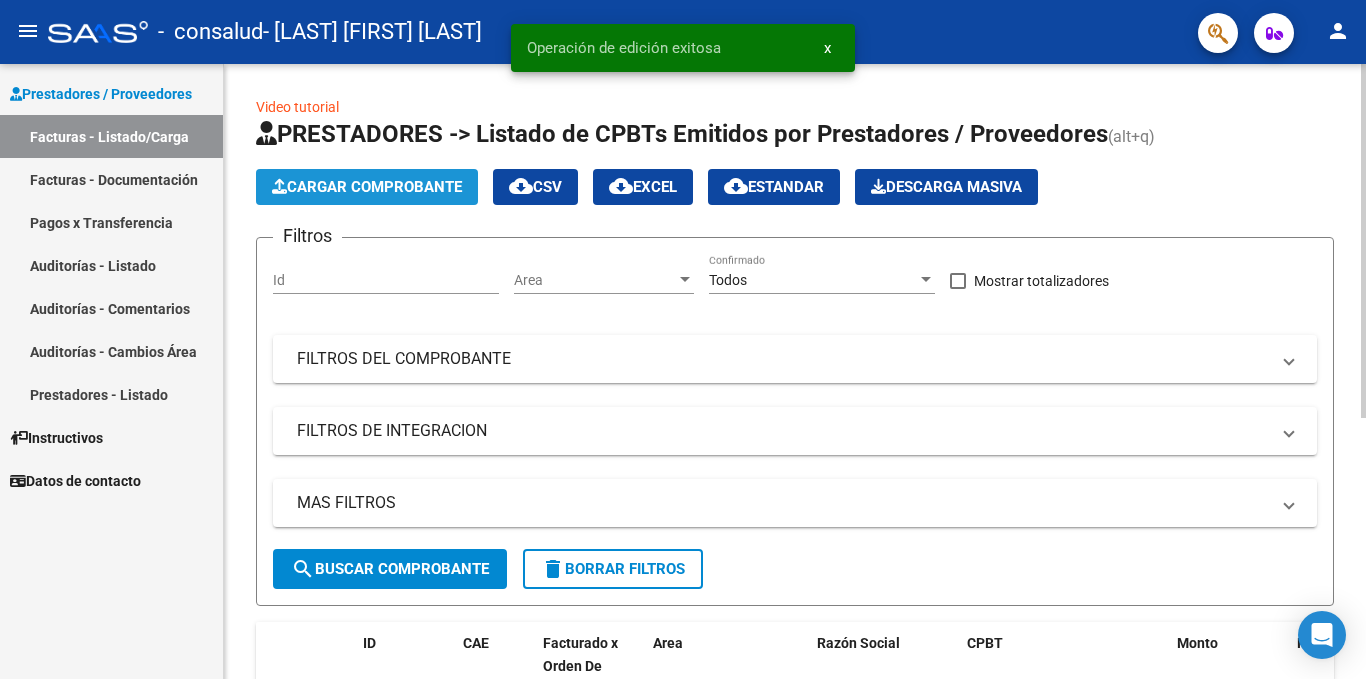 click on "Cargar Comprobante" 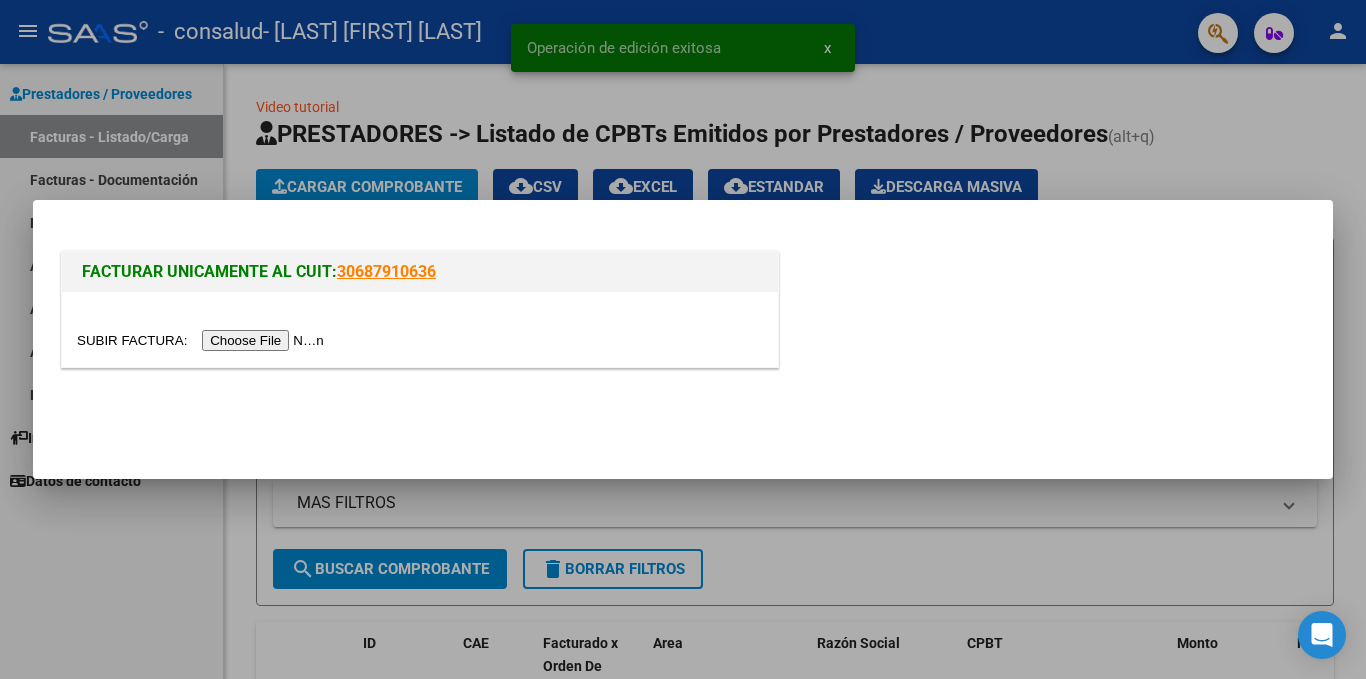 click at bounding box center [203, 340] 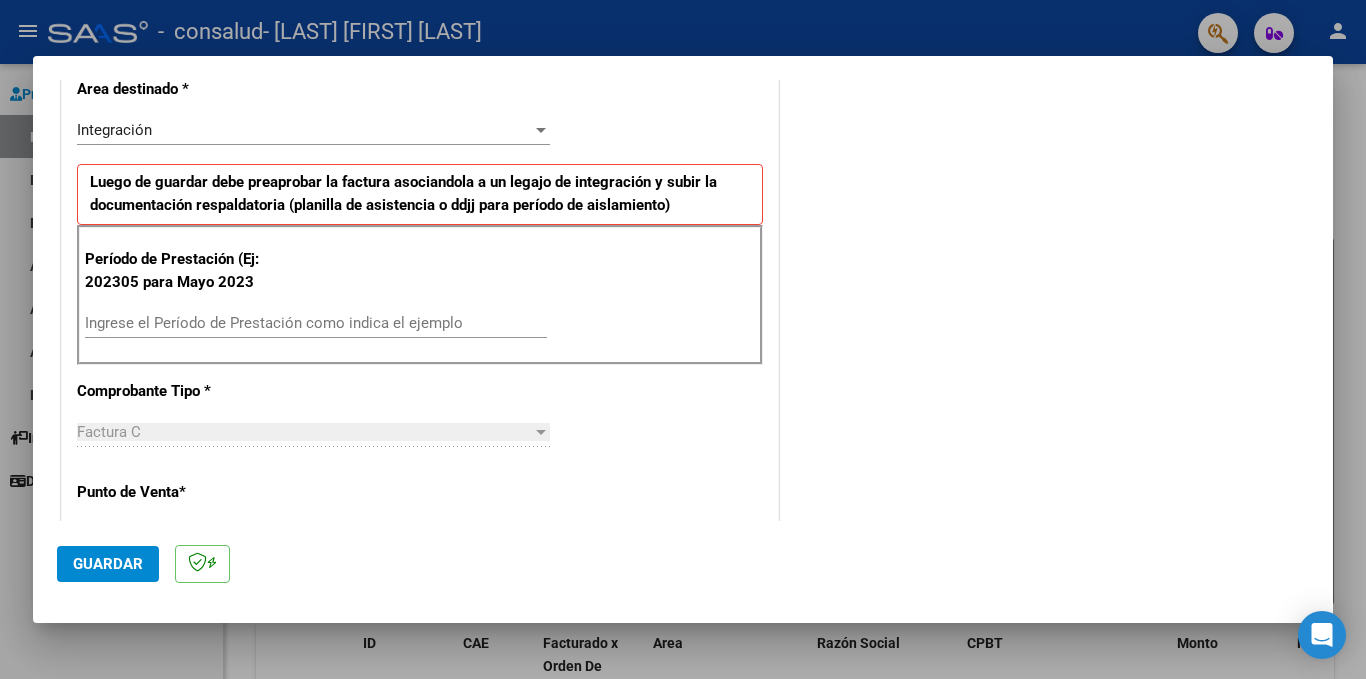scroll, scrollTop: 440, scrollLeft: 0, axis: vertical 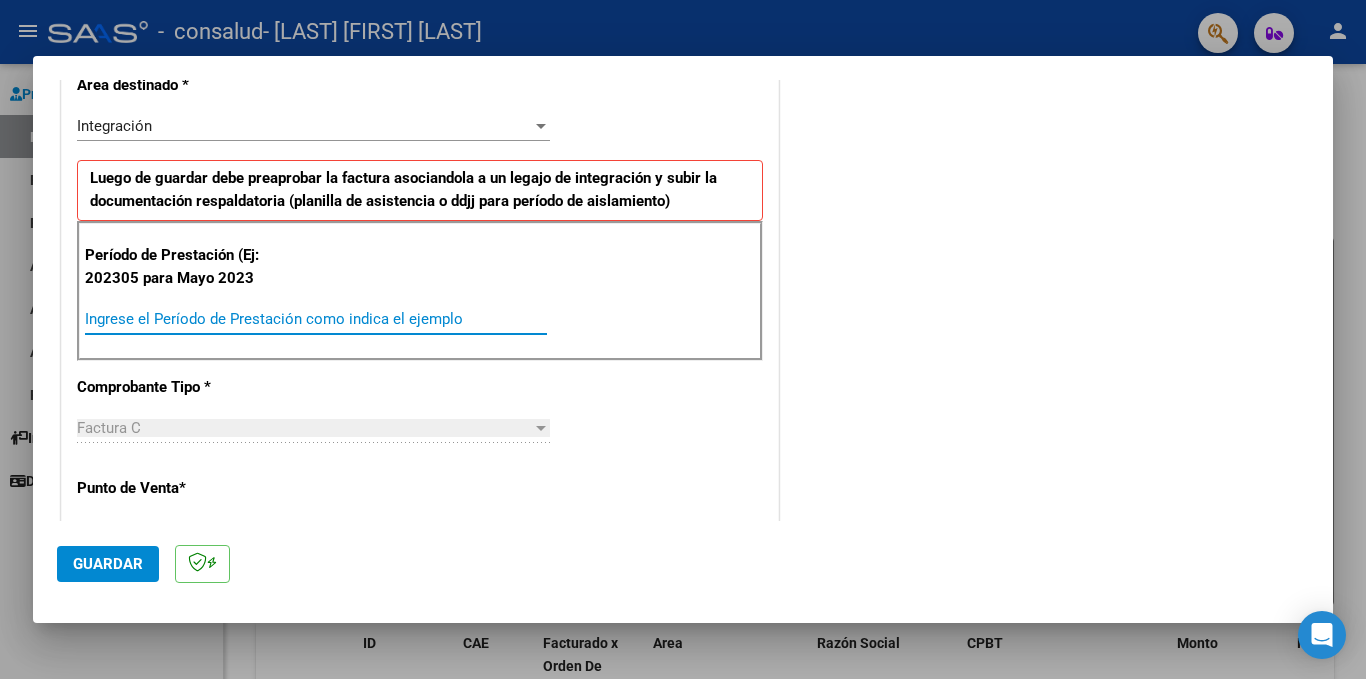 click on "Ingrese el Período de Prestación como indica el ejemplo" at bounding box center (316, 319) 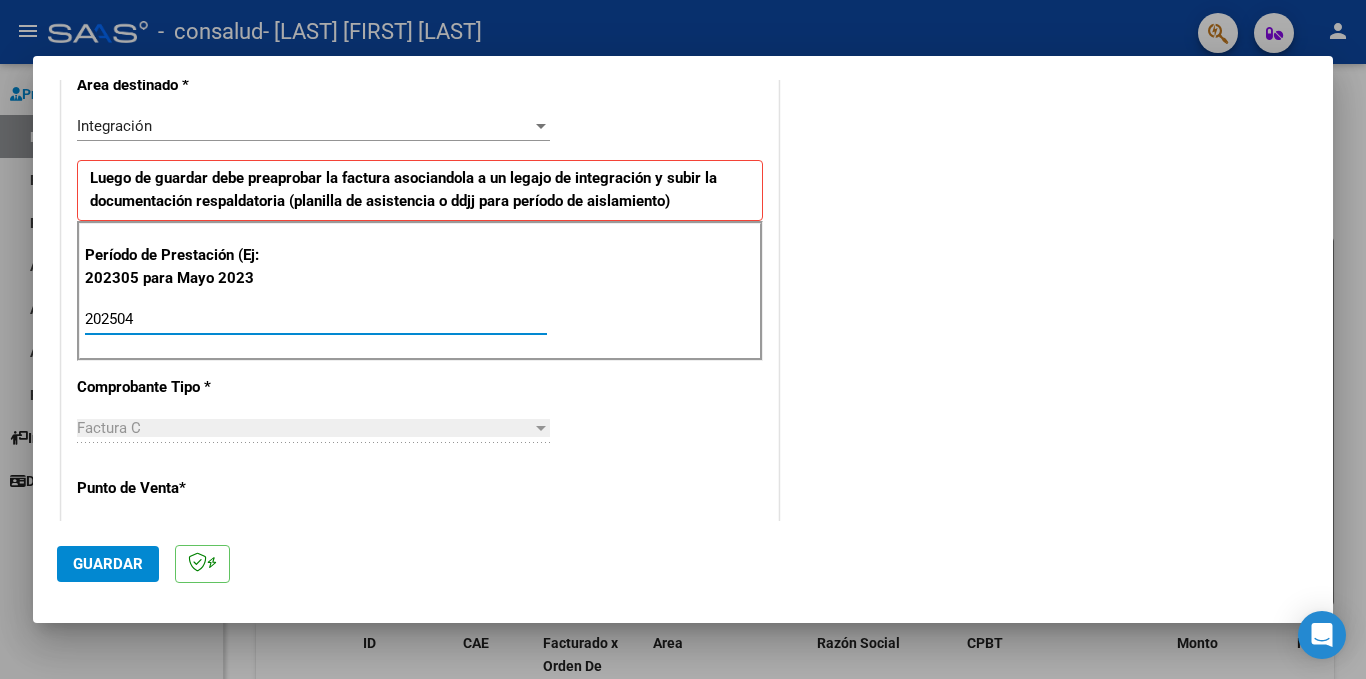 type on "202504" 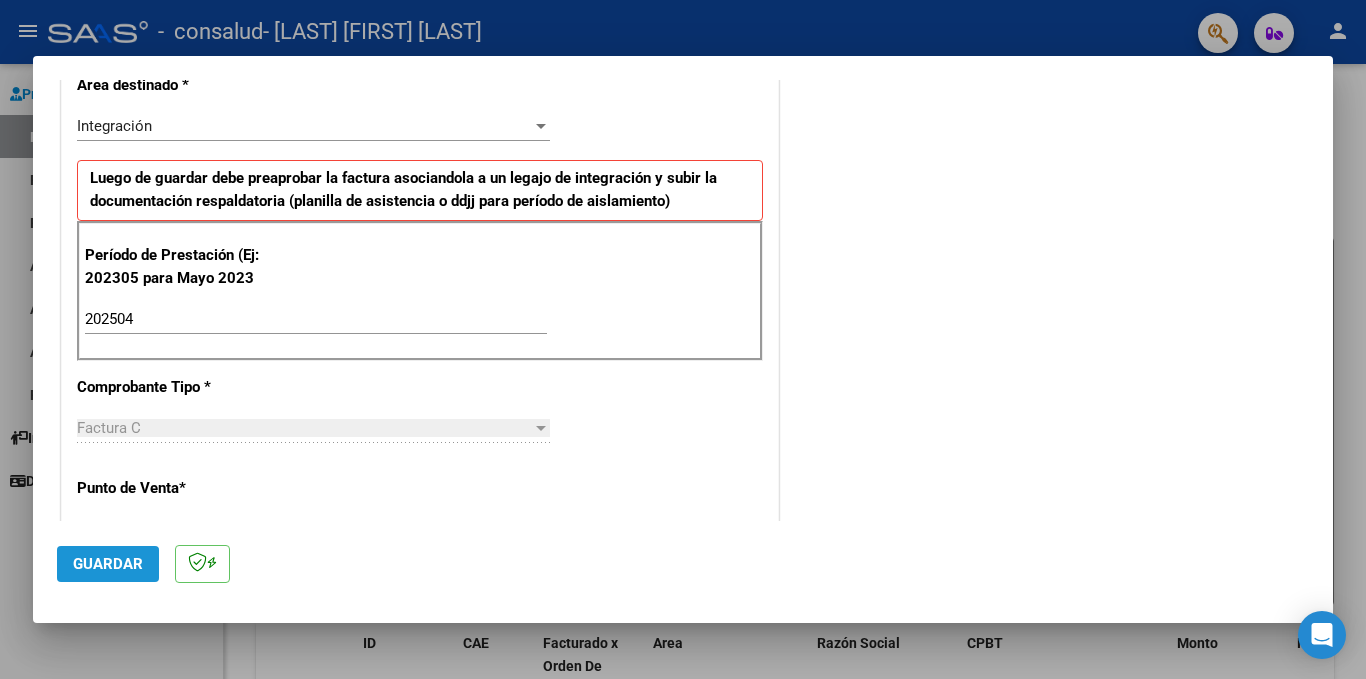 click on "Guardar" 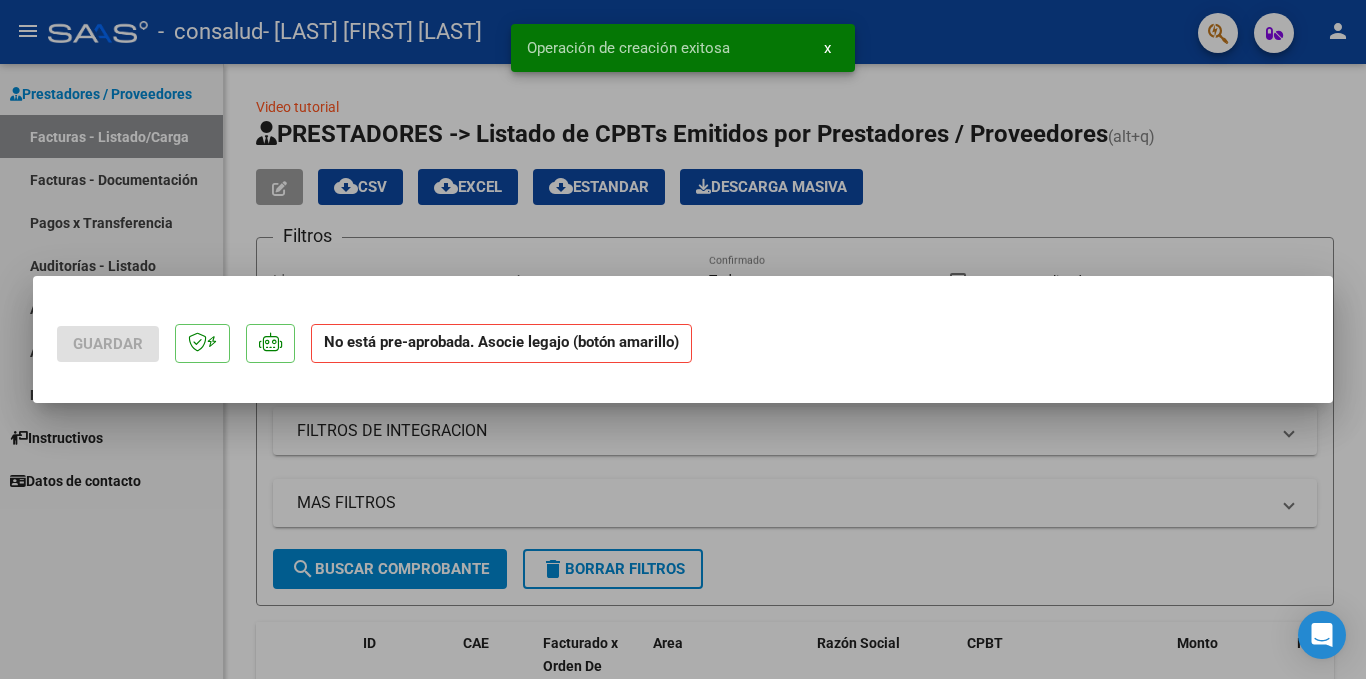 scroll, scrollTop: 0, scrollLeft: 0, axis: both 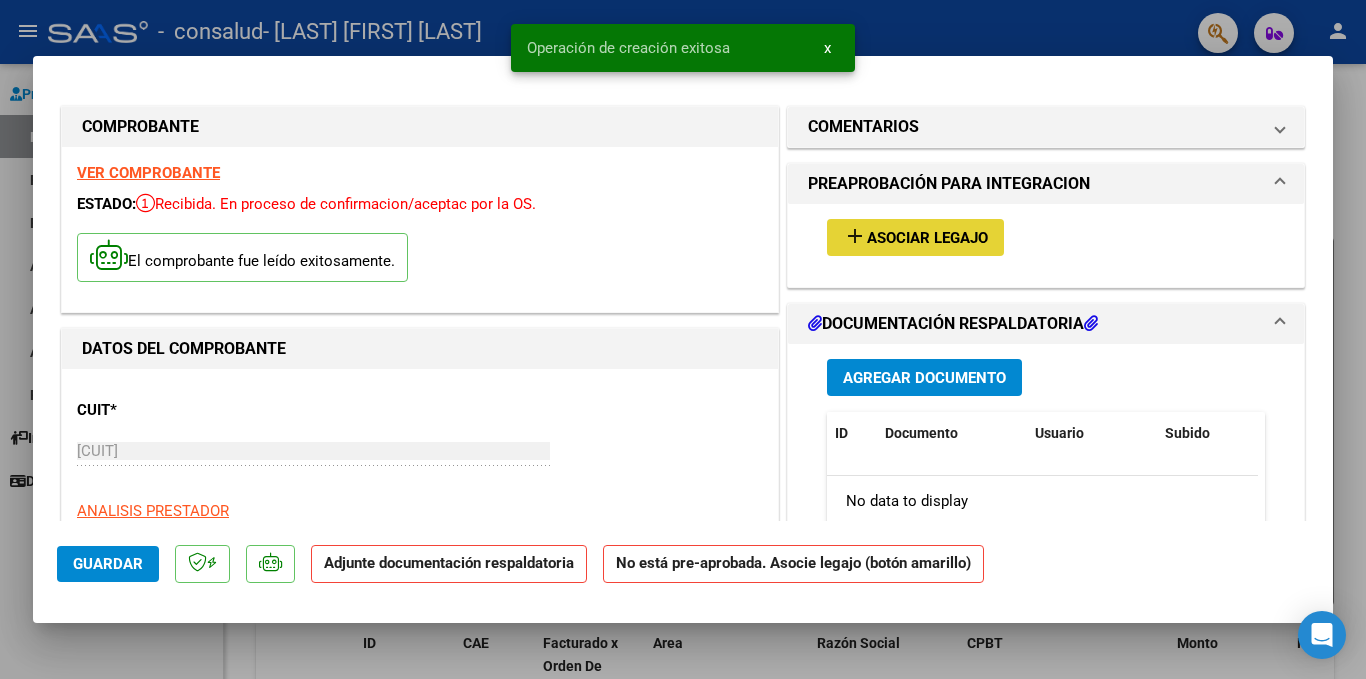 click on "Asociar Legajo" at bounding box center (927, 238) 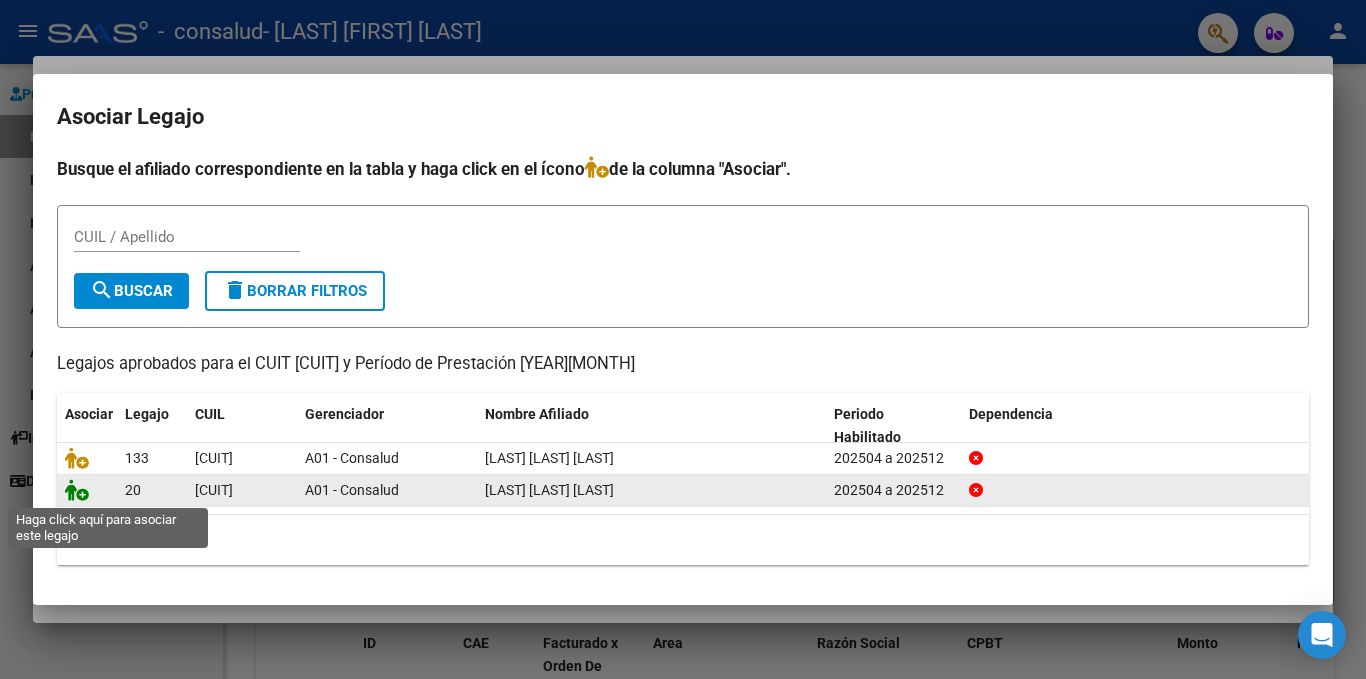 click 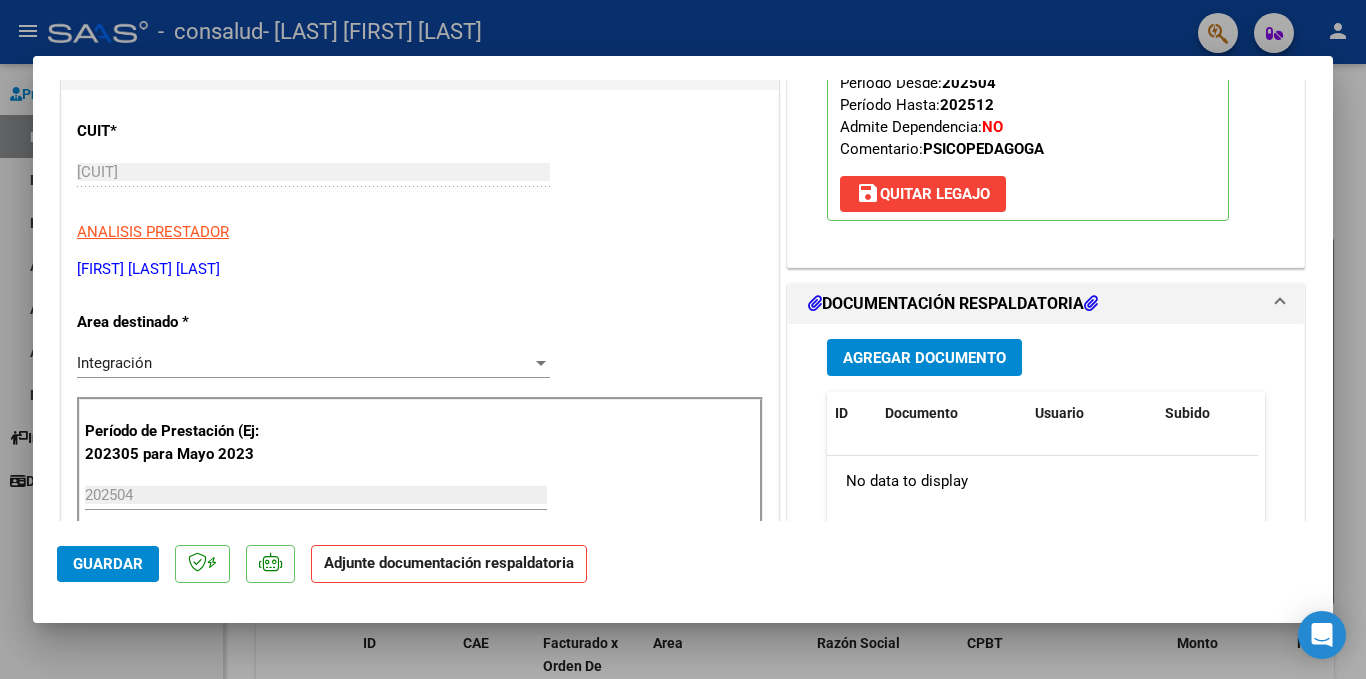 scroll, scrollTop: 287, scrollLeft: 0, axis: vertical 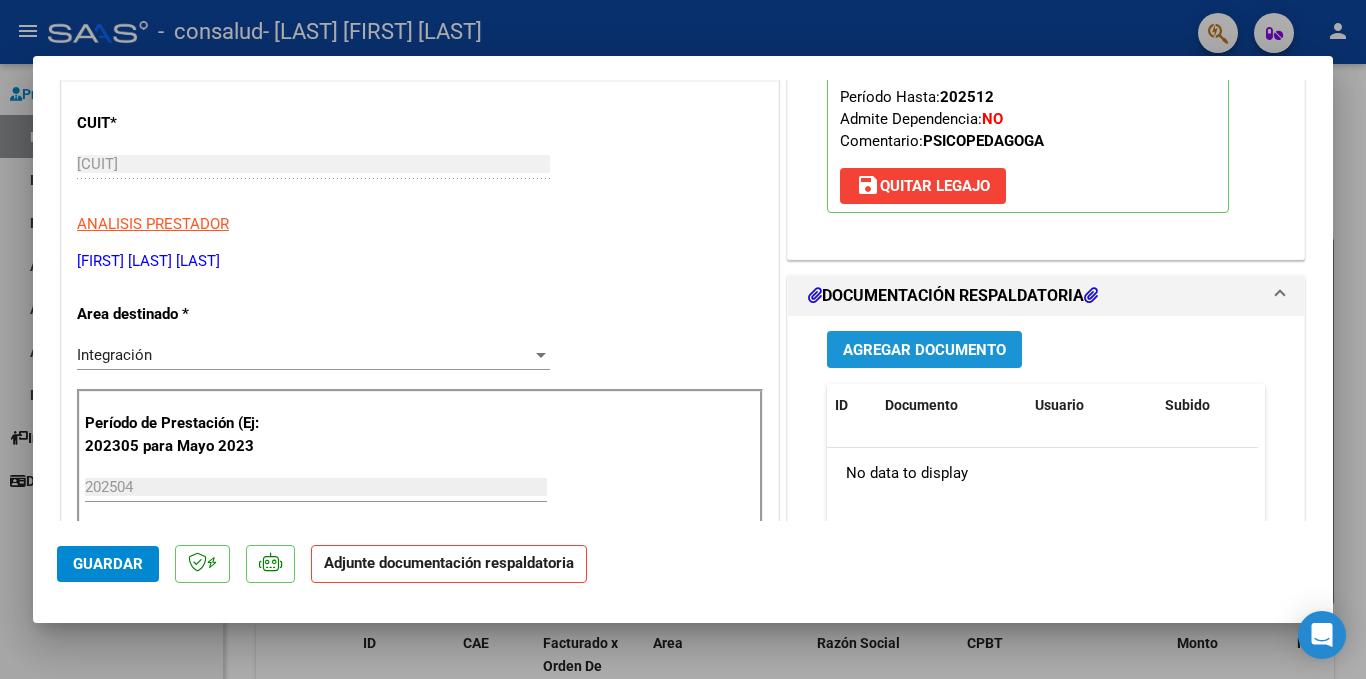 click on "Agregar Documento" at bounding box center [924, 350] 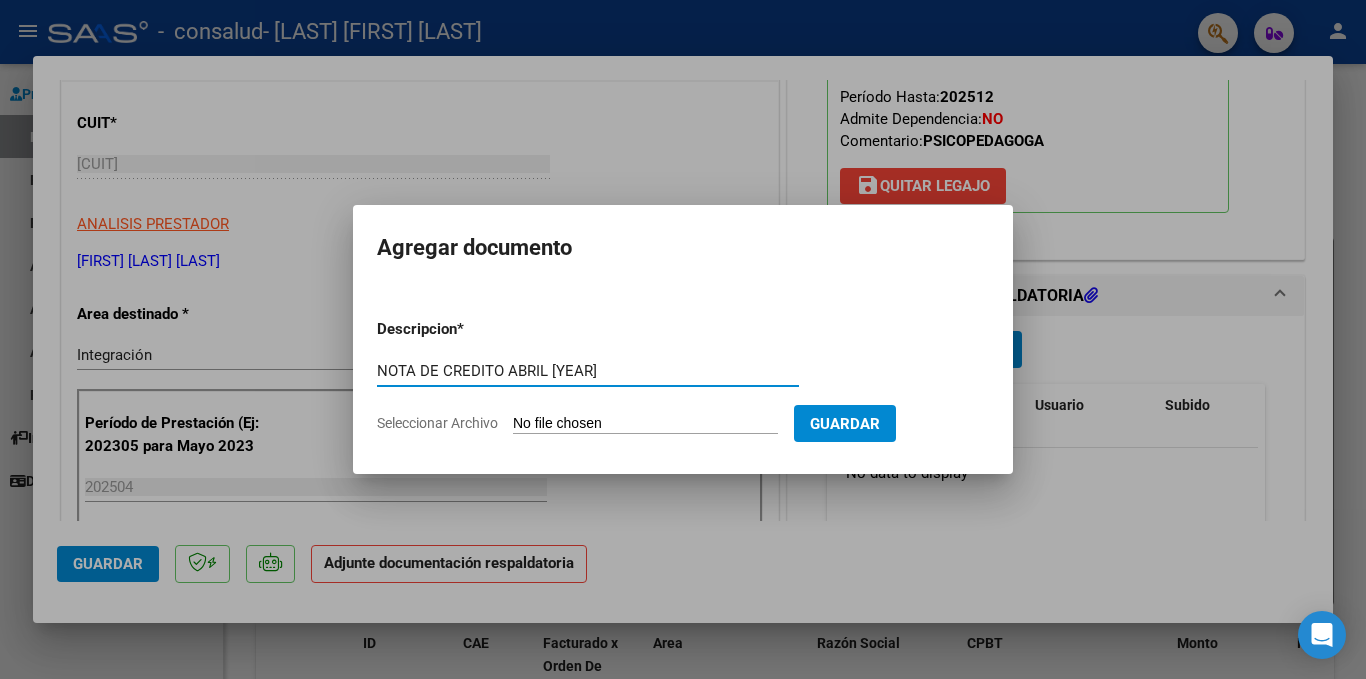 type on "NOTA DE CREDITO ABRIL [YEAR]" 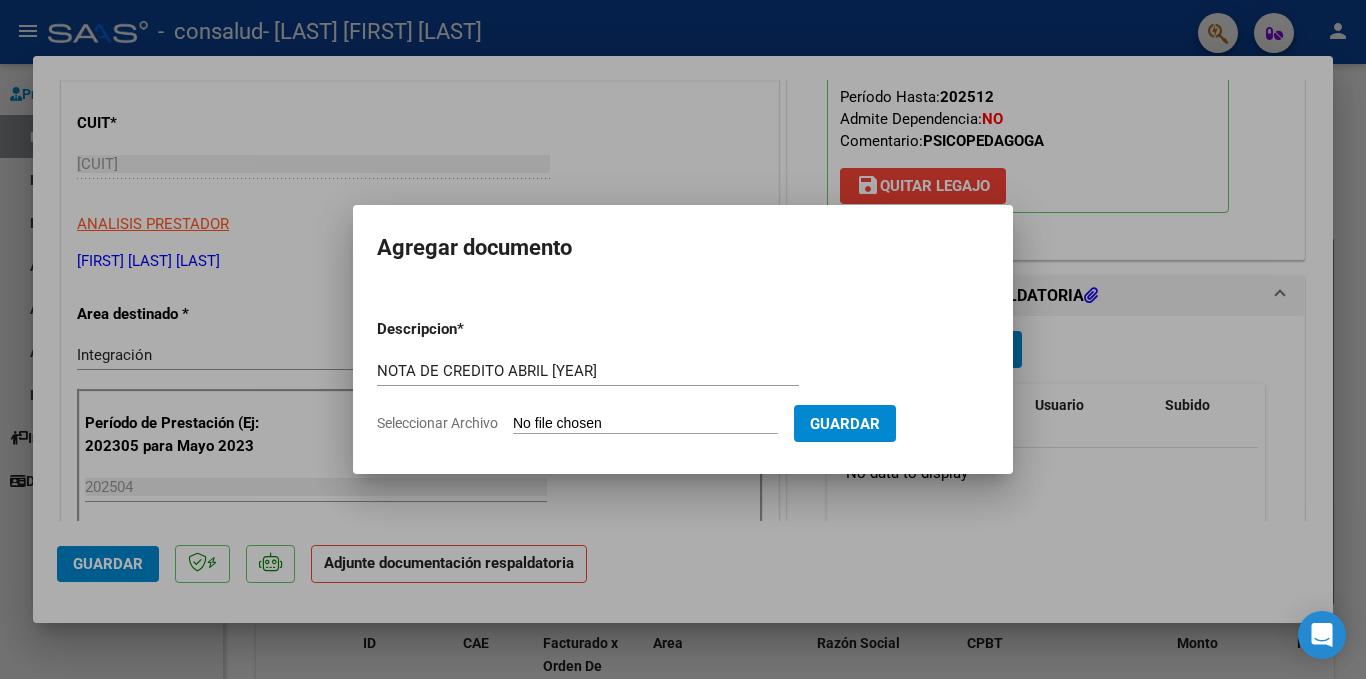 type on "C:\fakepath\[MONTH].[YEAR]  - Nota de Crédito OSA ([LAST] [LAST]) - Vicky.pdf" 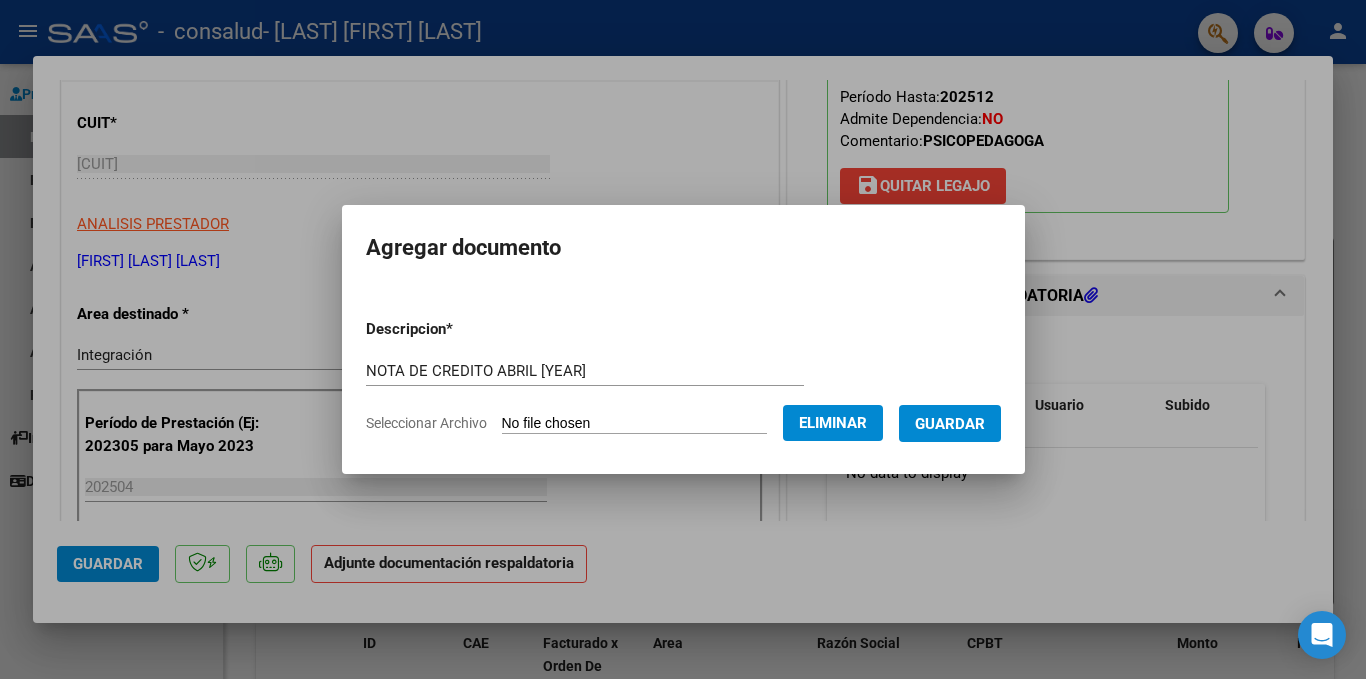 click on "Guardar" at bounding box center (950, 423) 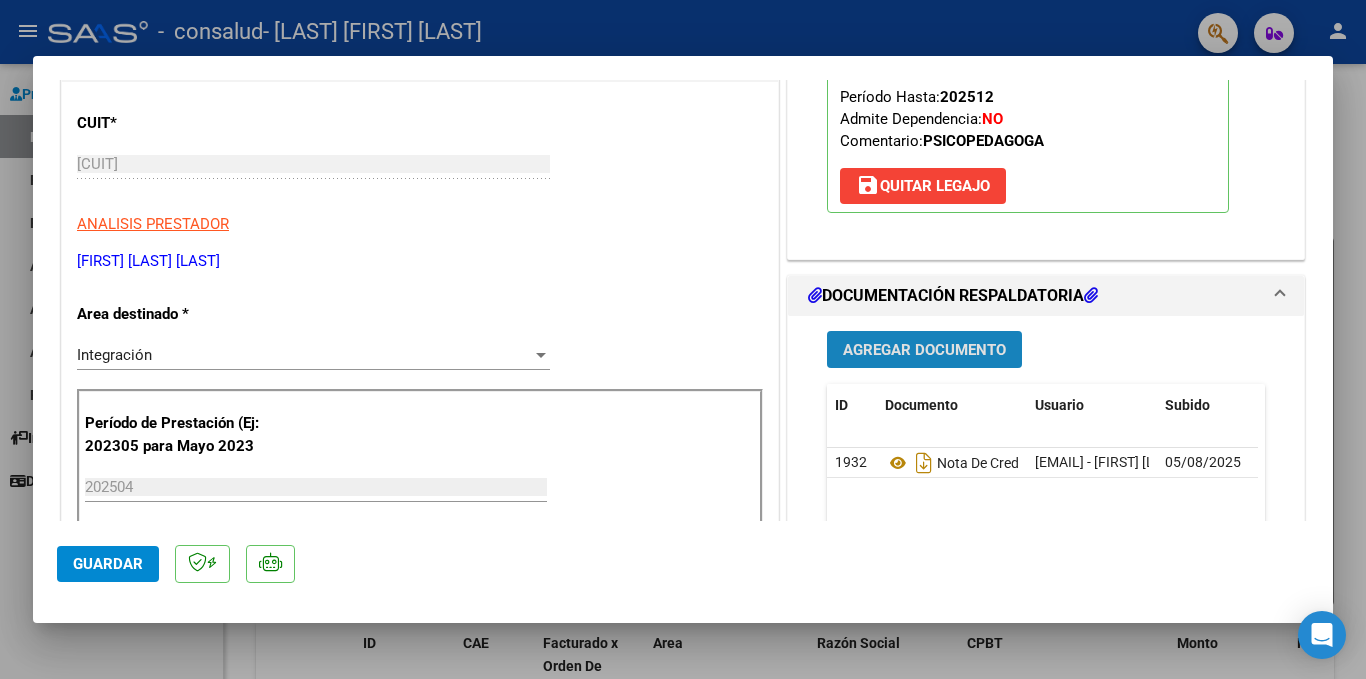 click on "Agregar Documento" at bounding box center (924, 350) 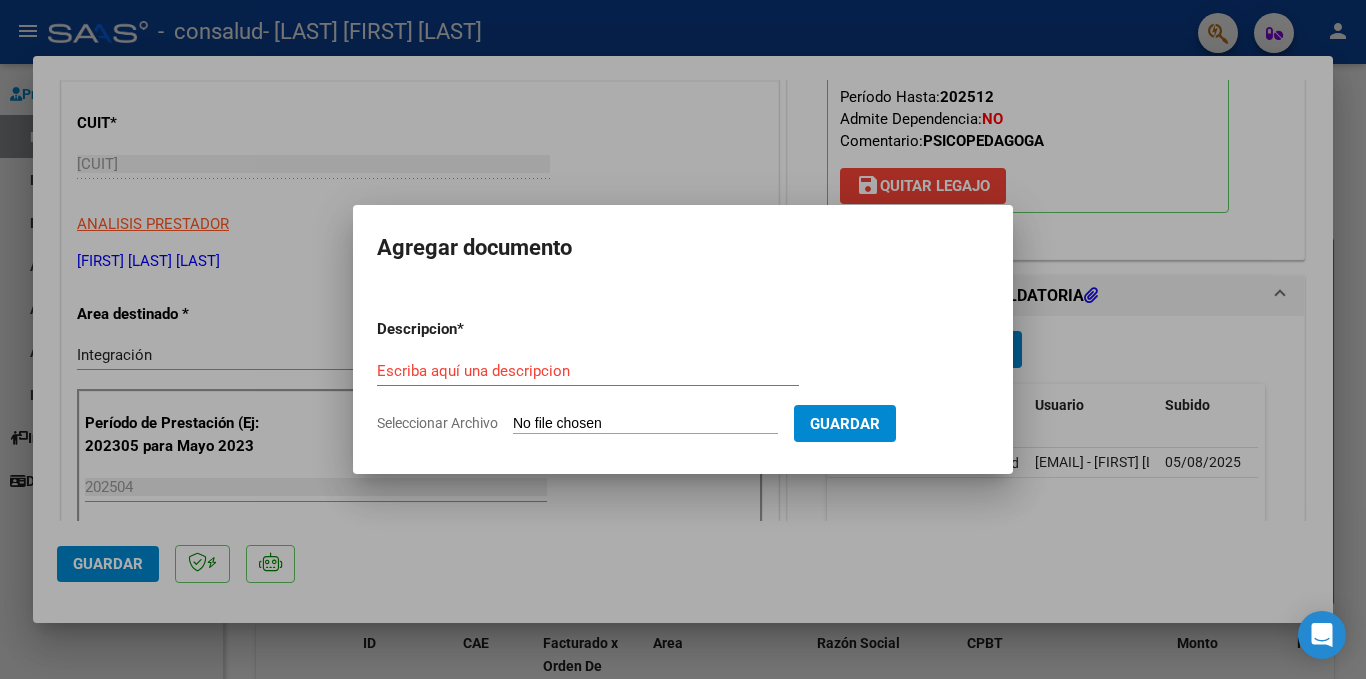 click on "Seleccionar Archivo" at bounding box center (645, 424) 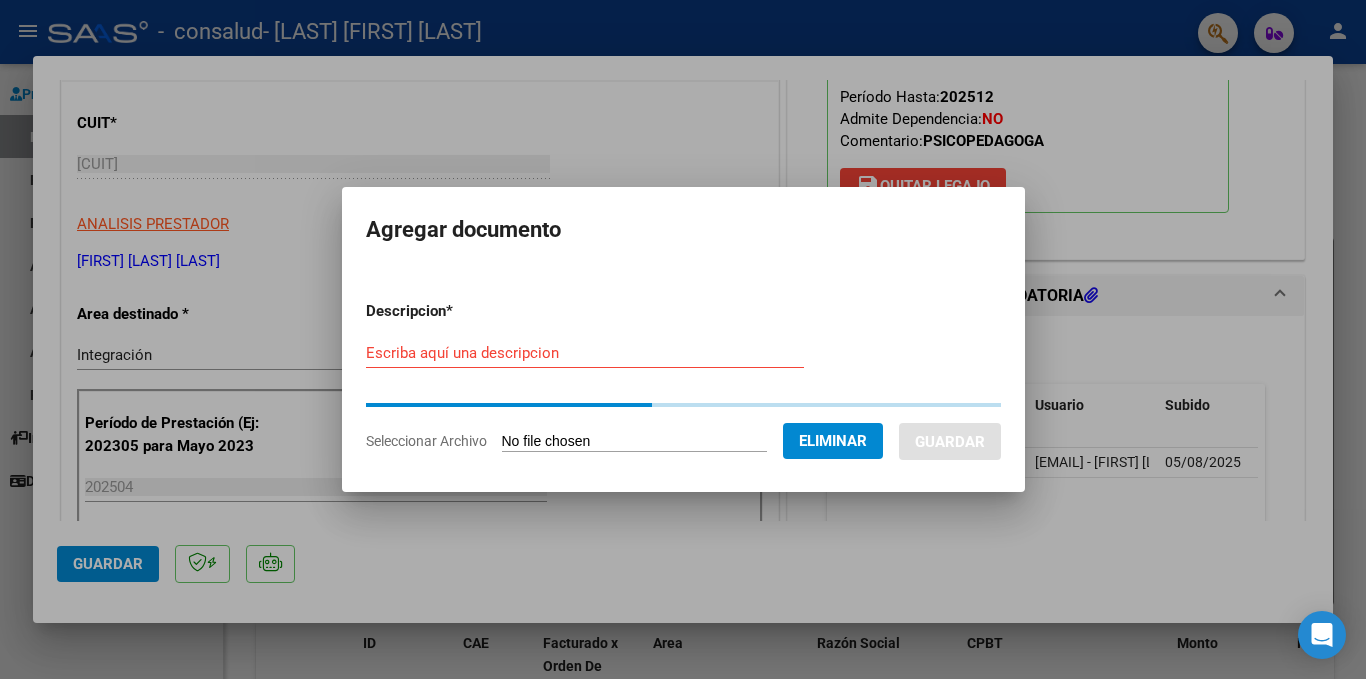 click on "Escriba aquí una descripcion" at bounding box center (585, 353) 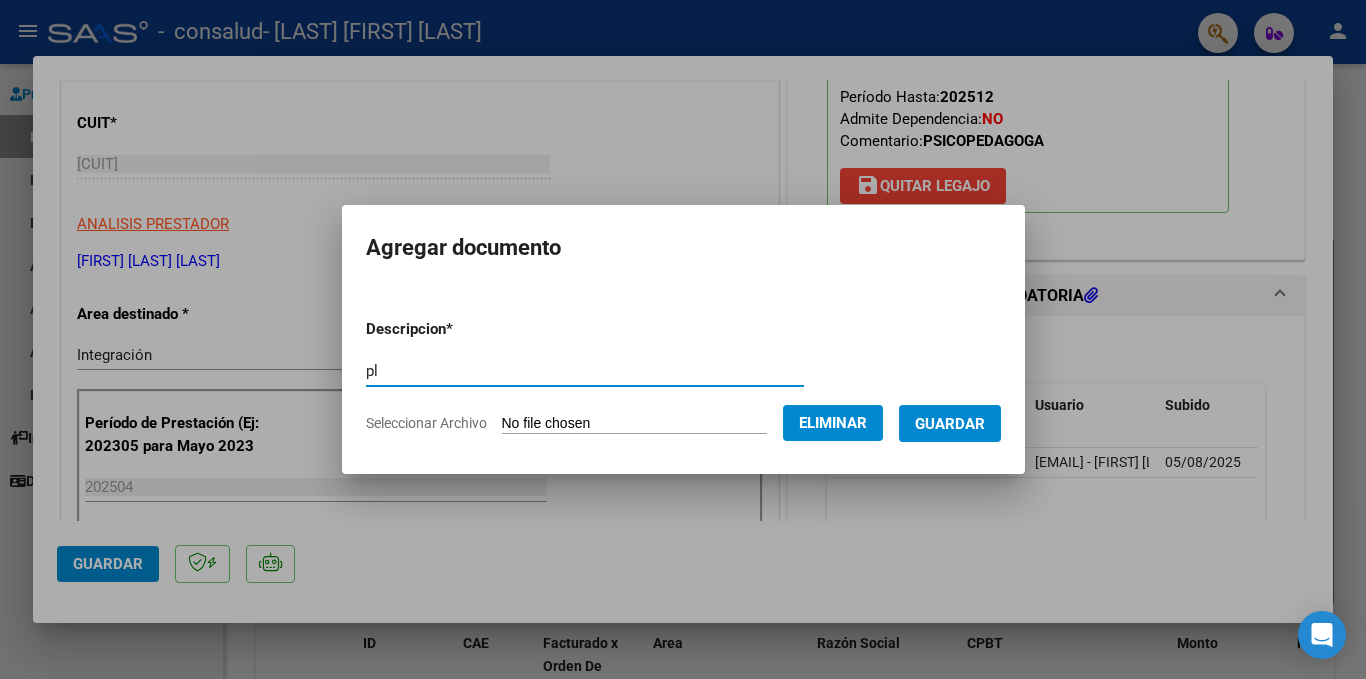 type on "p" 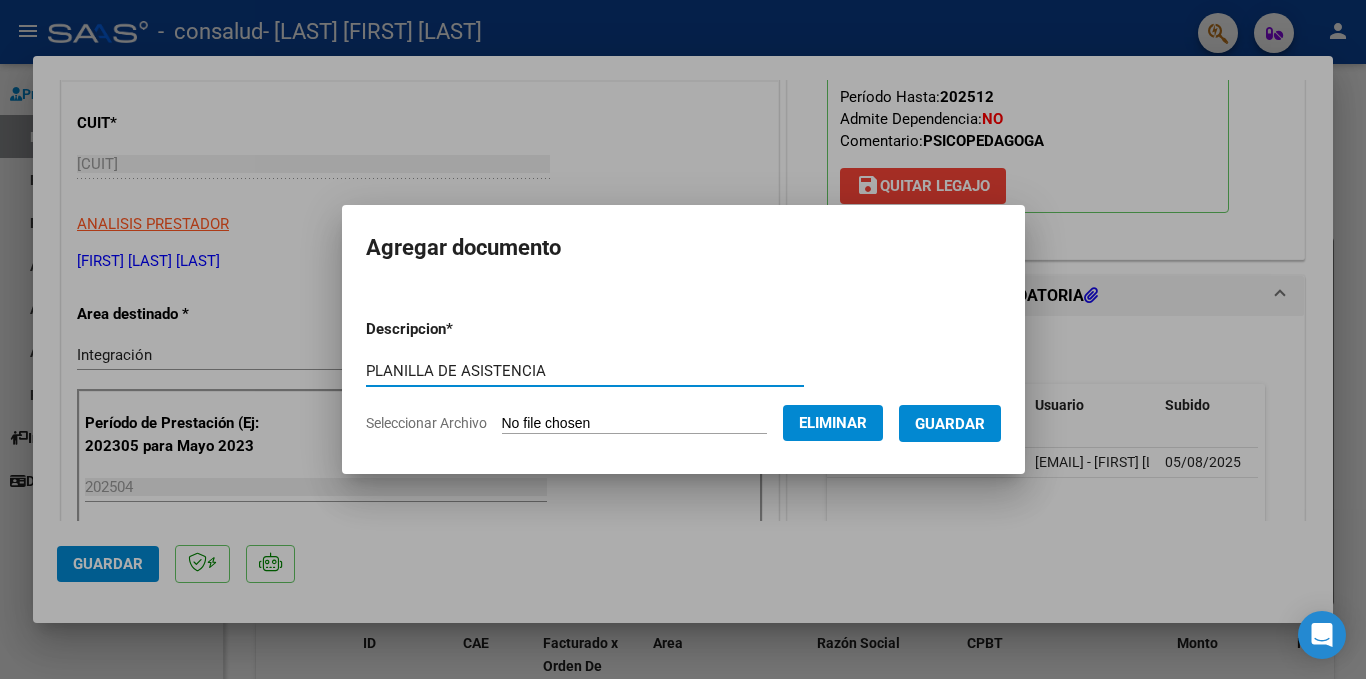 type on "PLANILLA DE ASISTENCIA" 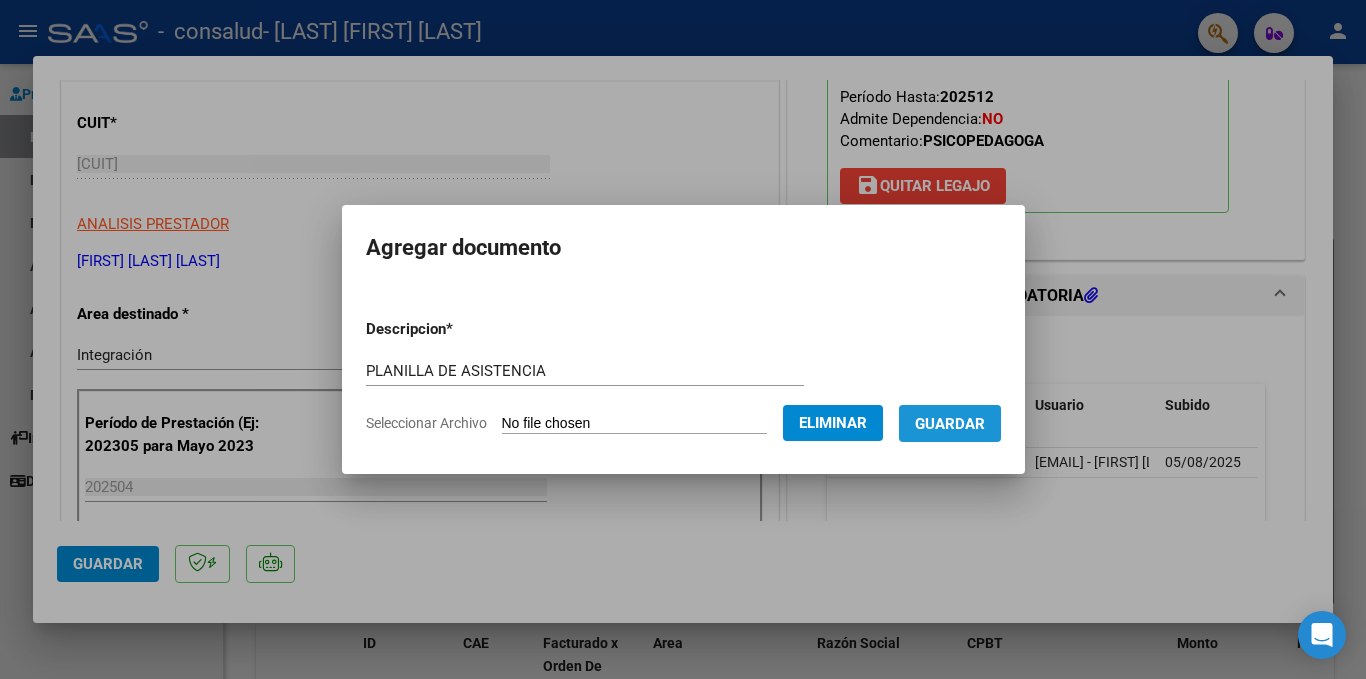 click on "Guardar" at bounding box center [950, 423] 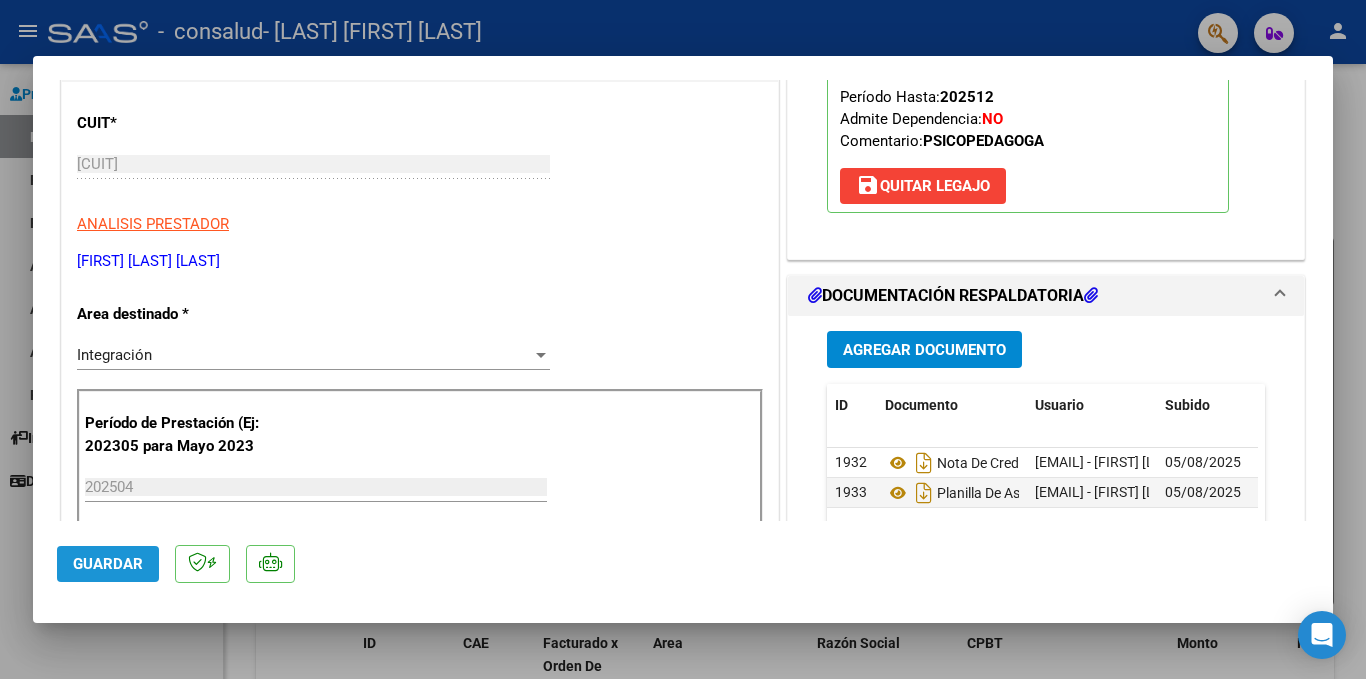 click on "Guardar" 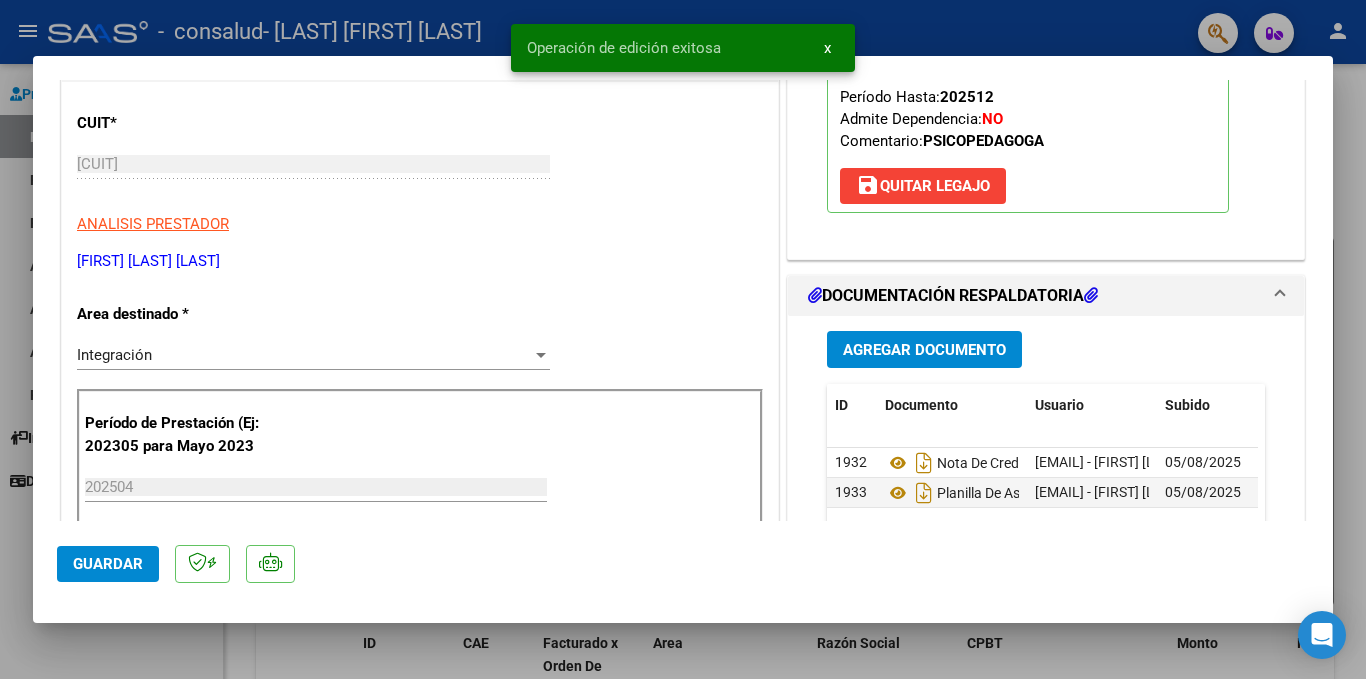 click at bounding box center [683, 339] 